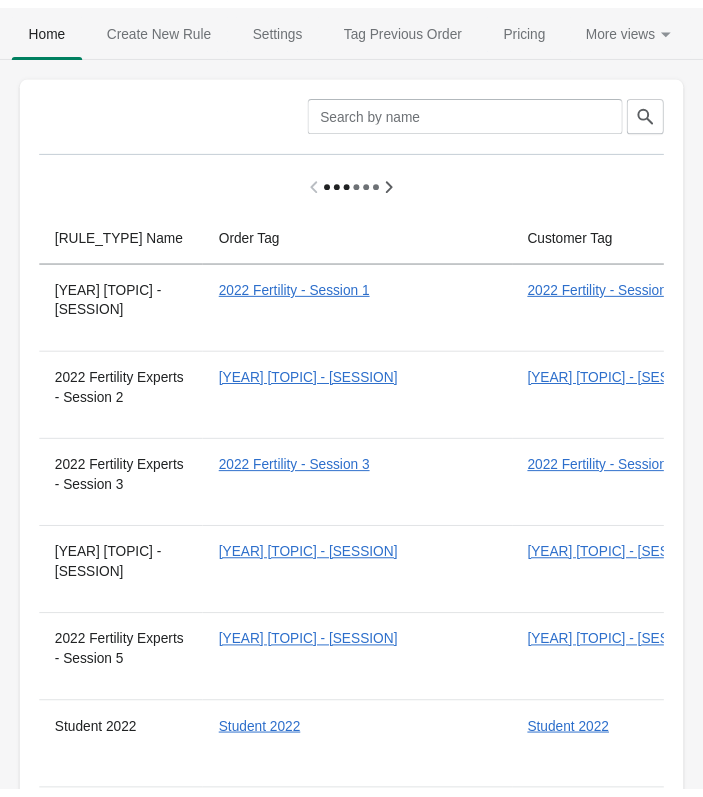scroll, scrollTop: 0, scrollLeft: 0, axis: both 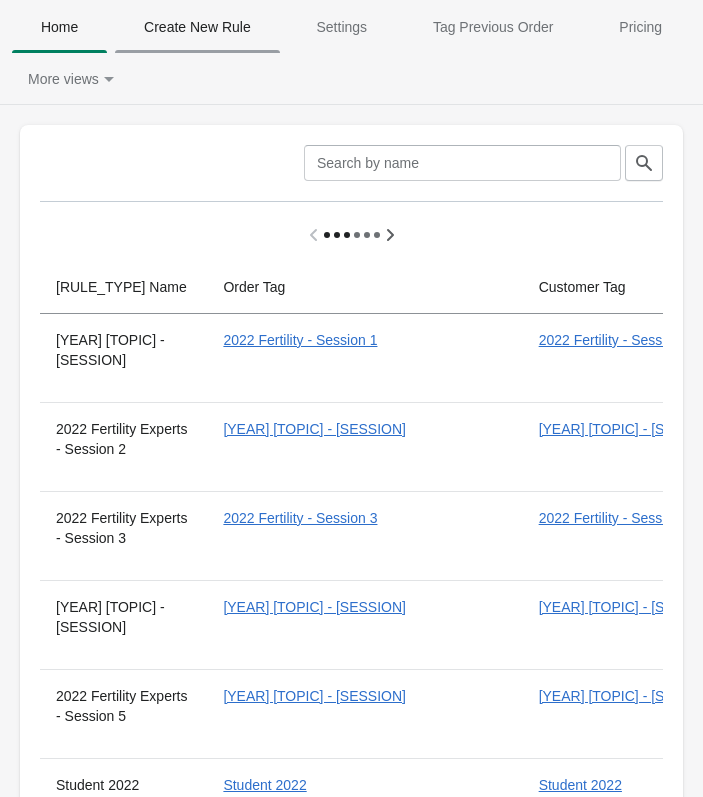 click on "Create New Rule" at bounding box center (197, 27) 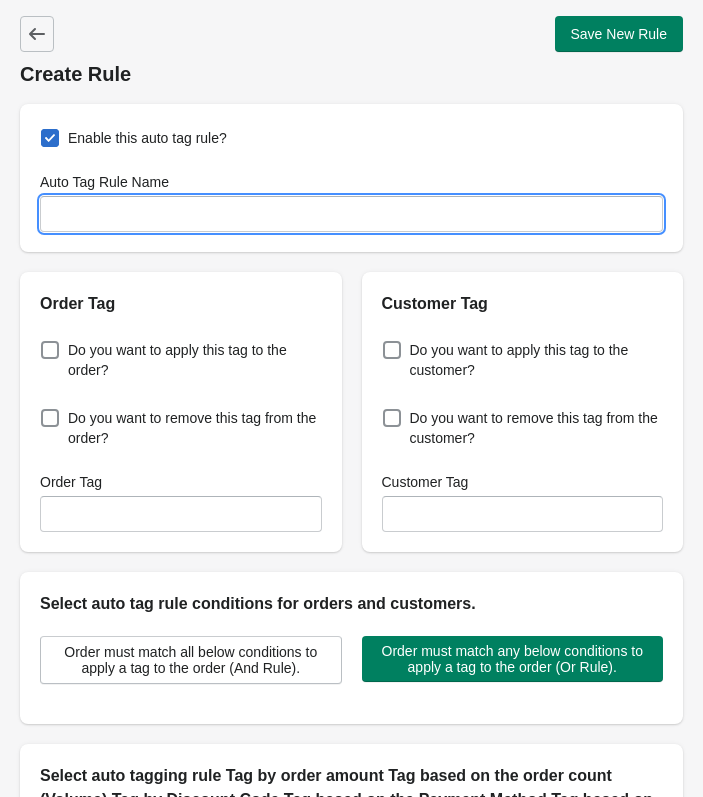 click on "Auto Tag Rule Name" at bounding box center [351, 214] 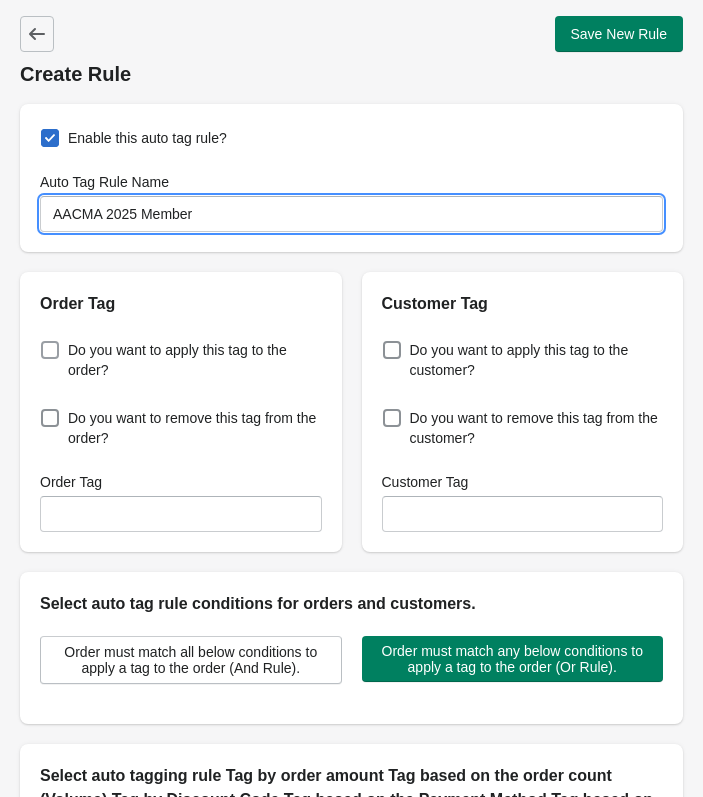 type on "AACMA 2025 Member" 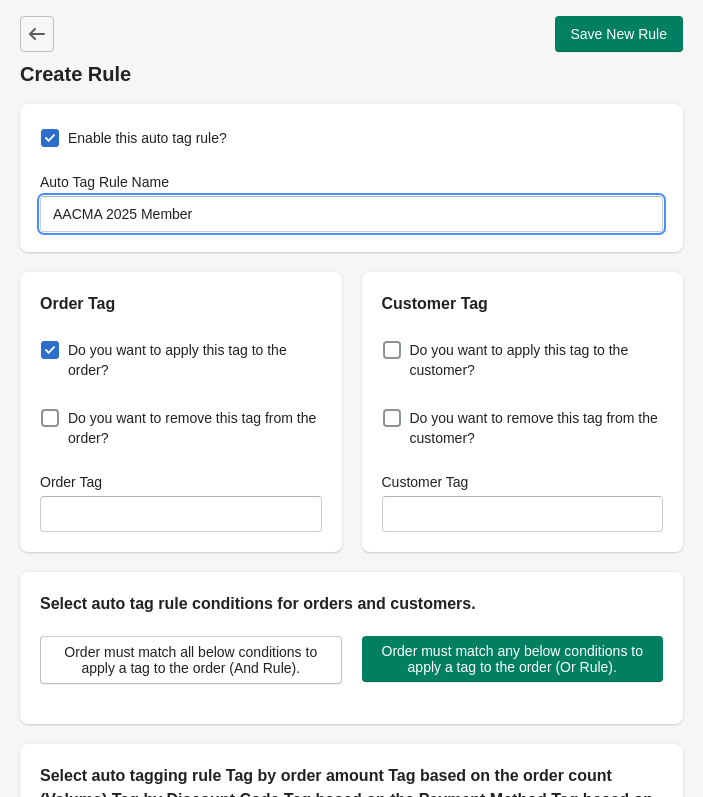 click on "Do you want to apply this tag to the order?" at bounding box center [45, 344] 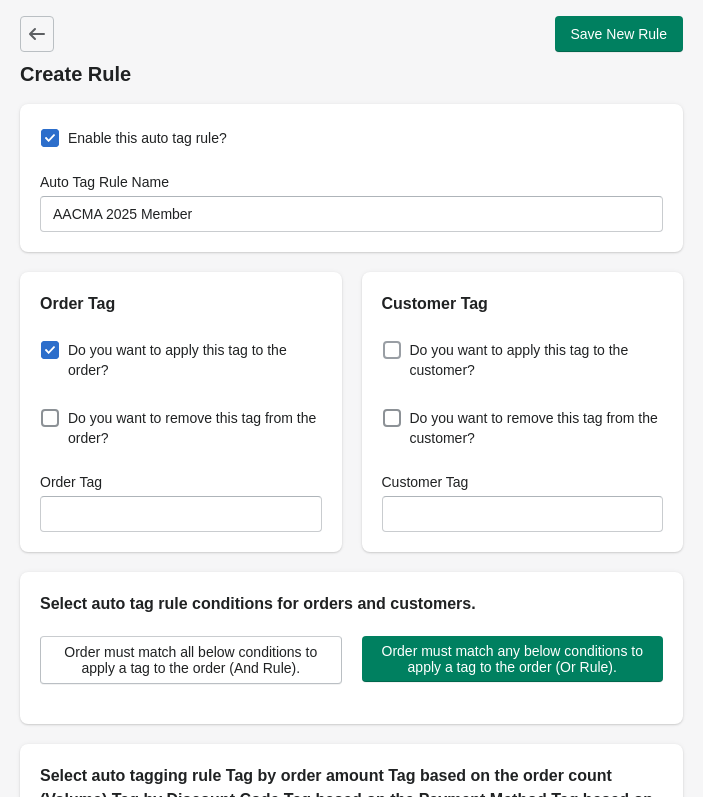 click on "Do you want to apply this tag to the customer?" at bounding box center [537, 360] 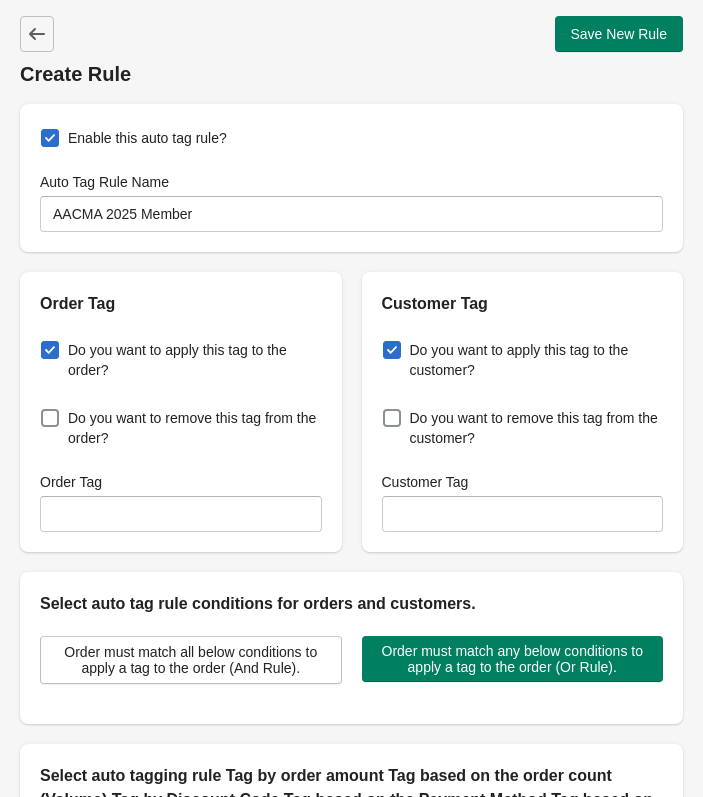 click on "Do you want to apply this tag to the customer?" at bounding box center [387, 344] 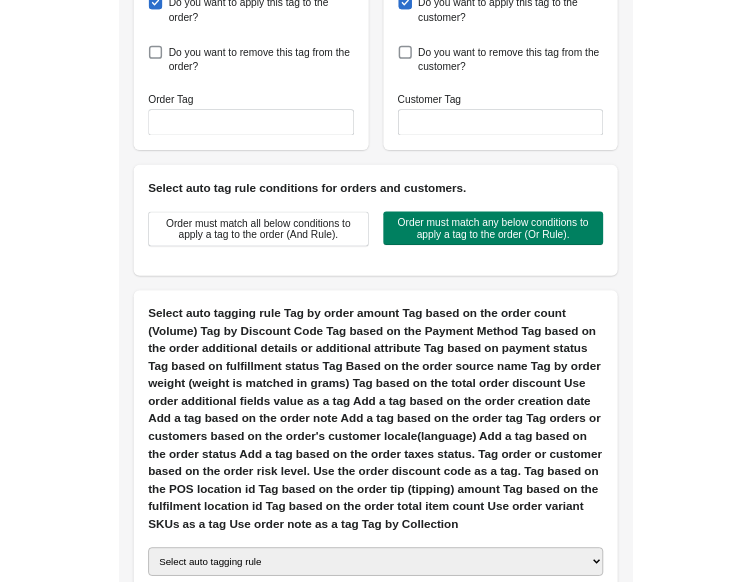 scroll, scrollTop: 376, scrollLeft: 0, axis: vertical 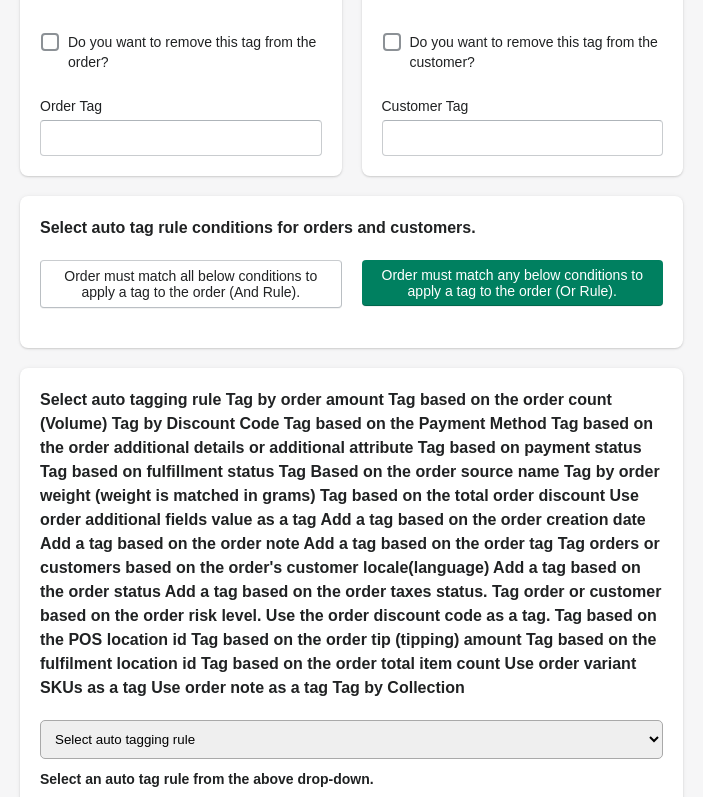 click on "Select auto tagging rule Tag by order amount Tag based on the order count (Volume) Tag by Discount Code Tag based on the Payment Method Tag based on the order additional details or additional attribute Tag based on payment status Tag based on fulfillment status Tag Based on the order source name Tag by order weight (weight is matched in grams) Tag based on the total order discount Use order additional fields value as a tag Add a tag based on the order creation date Add a tag based on the order note Add a tag based on the order tag Tag orders or customers based on the order's customer locale(language) Add a tag based on the order status Add a tag based on the order taxes status. Tag order or customer based on the order risk level. Use the order discount code as a tag. Tag based on the POS location id Tag based on the order tip (tipping) amount Tag based on the fulfilment location id Tag based on the order total item count Use order variant SKUs as a tag Use order note as a tag Tag by Collection" at bounding box center (351, 739) 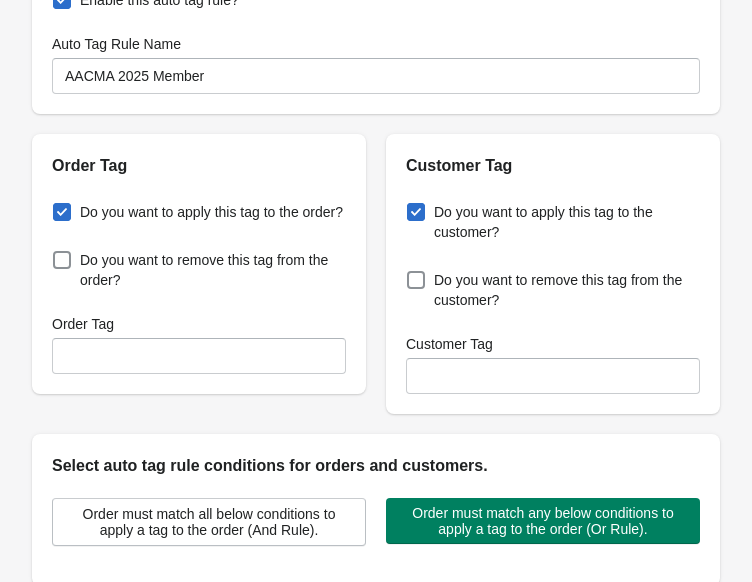 scroll, scrollTop: 0, scrollLeft: 0, axis: both 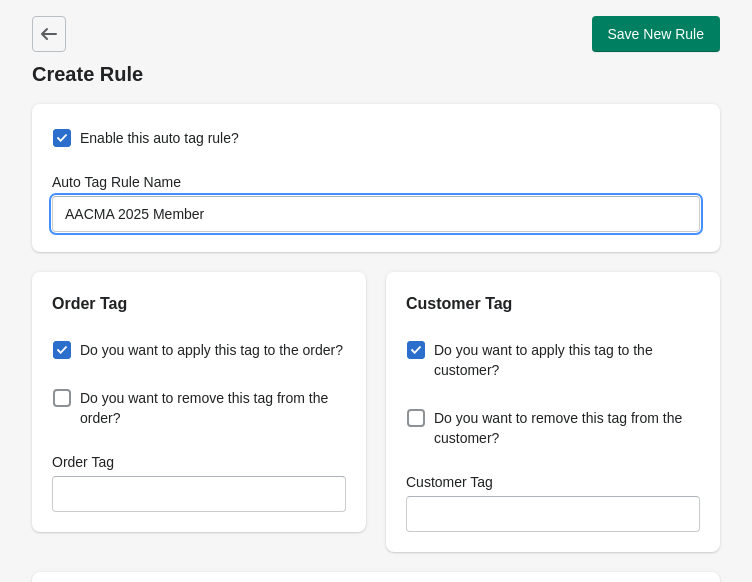 click on "AACMA 2025 Member" at bounding box center [376, 214] 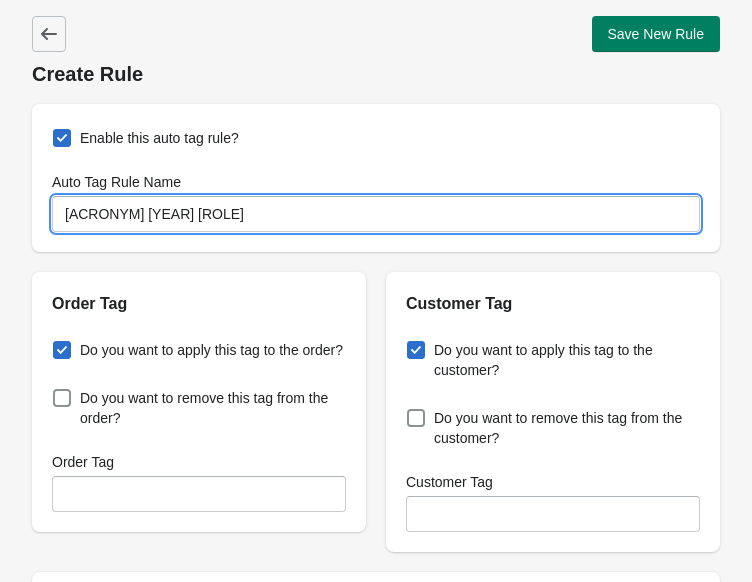 type on "[ACRONYM] [YEAR] [ROLE]" 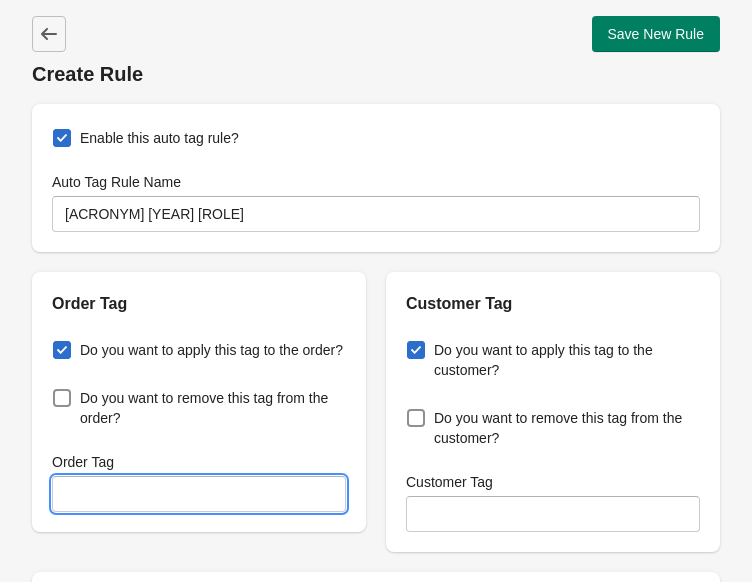 click on "Order Tag" at bounding box center (199, 494) 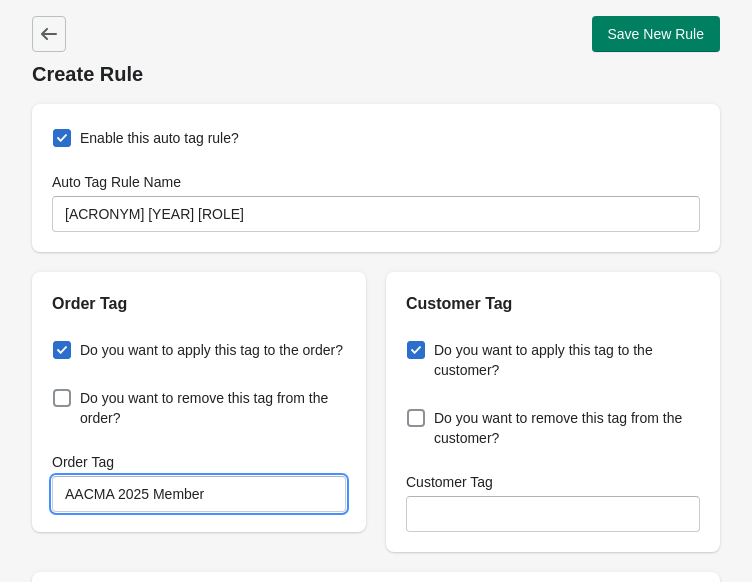 type on "AACMA 2025 Member" 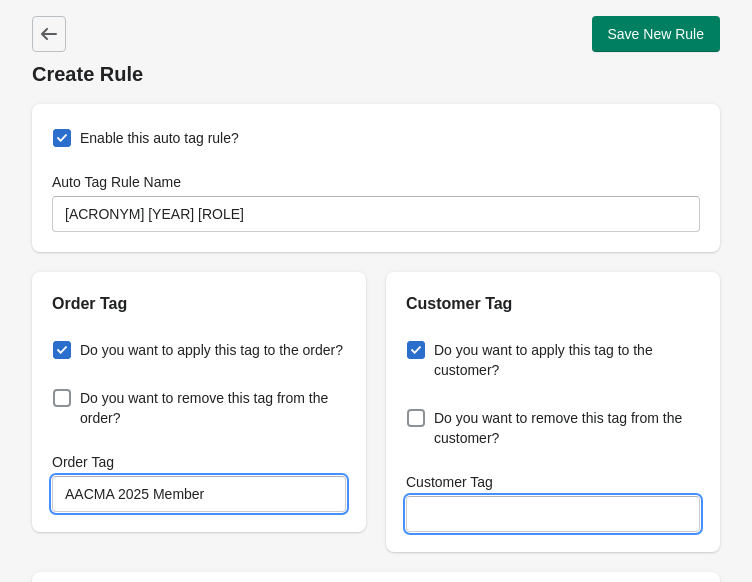 click on "Customer Tag" at bounding box center (553, 514) 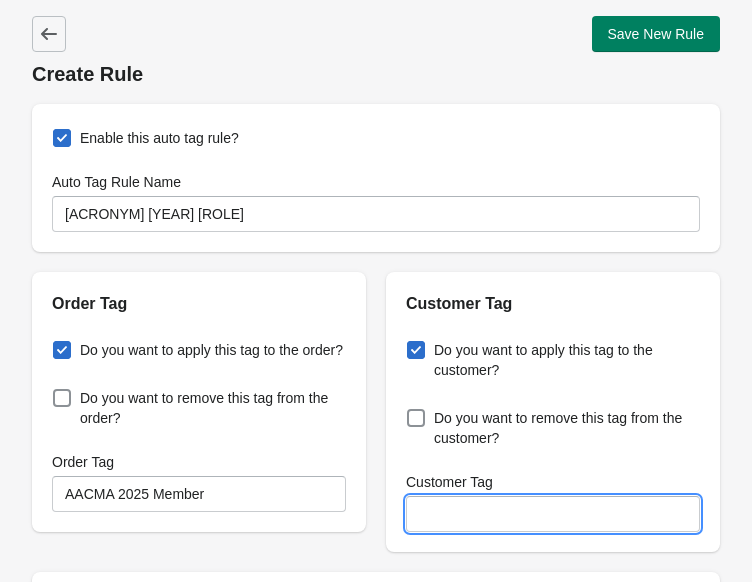 paste on "AACMA 2025 Member" 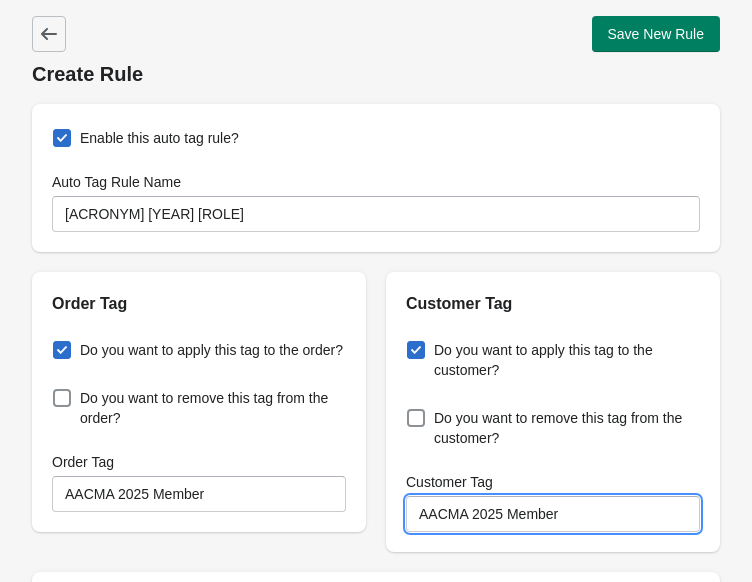 type on "AACMA 2025 Member" 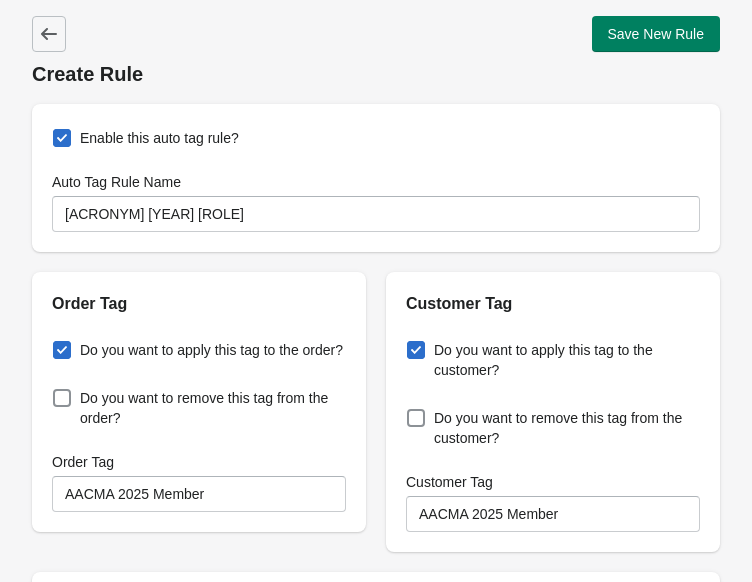click on "Enable this auto tag rule? Auto Tag Rule Name [ACRONYM] [YEAR] [ROLE]" at bounding box center (376, 178) 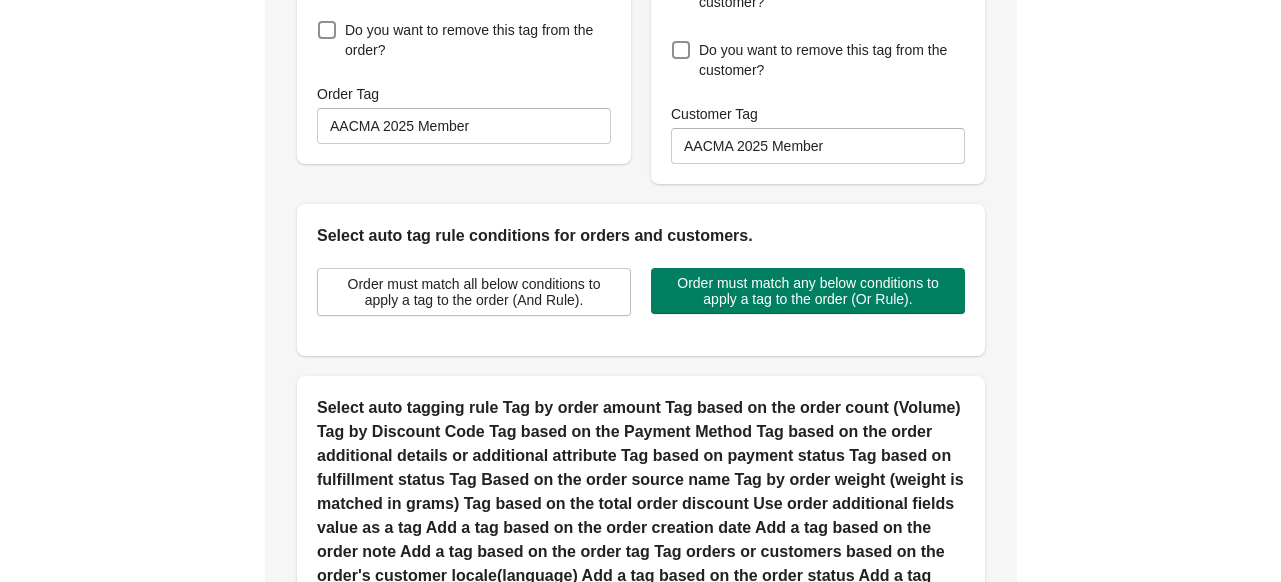 scroll, scrollTop: 565, scrollLeft: 0, axis: vertical 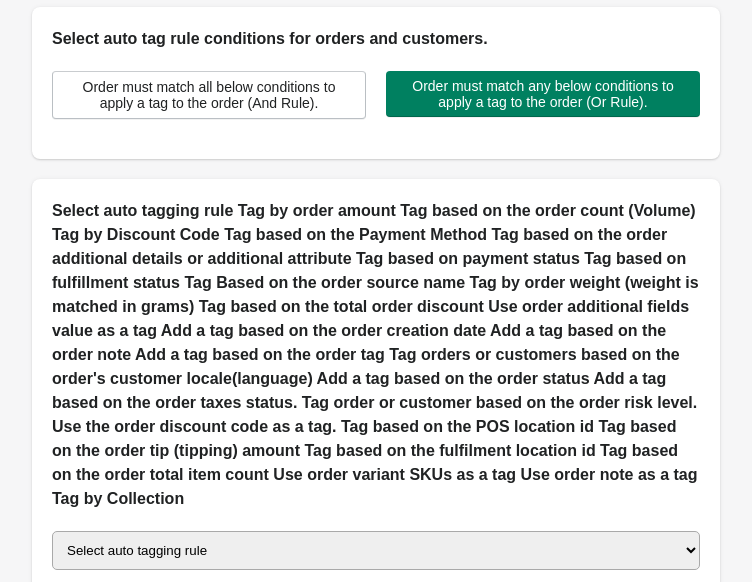 click on "Select auto tagging rule Tag by order amount Tag based on the order count (Volume) Tag by Discount Code Tag based on the Payment Method Tag based on the order additional details or additional attribute Tag based on payment status Tag based on fulfillment status Tag Based on the order source name Tag by order weight (weight is matched in grams) Tag based on the total order discount Use order additional fields value as a tag Add a tag based on the order creation date Add a tag based on the order note Add a tag based on the order tag Tag orders or customers based on the order's customer locale(language) Add a tag based on the order status Add a tag based on the order taxes status. Tag order or customer based on the order risk level. Use the order discount code as a tag. Tag based on the POS location id Tag based on the order tip (tipping) amount Tag based on the fulfilment location id Tag based on the order total item count Use order variant SKUs as a tag Use order note as a tag Tag by Collection" at bounding box center (376, 550) 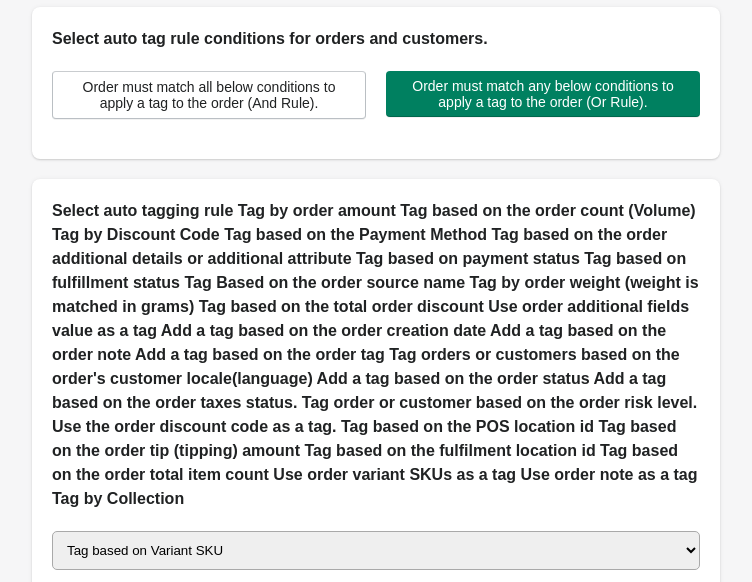 click on "Select auto tagging rule Tag by order amount Tag based on the order count (Volume) Tag by Discount Code Tag based on the Payment Method Tag based on the order additional details or additional attribute Tag based on payment status Tag based on fulfillment status Tag Based on the order source name Tag by order weight (weight is matched in grams) Tag based on the total order discount Use order additional fields value as a tag Add a tag based on the order creation date Add a tag based on the order note Add a tag based on the order tag Tag orders or customers based on the order's customer locale(language) Add a tag based on the order status Add a tag based on the order taxes status. Tag order or customer based on the order risk level. Use the order discount code as a tag. Tag based on the POS location id Tag based on the order tip (tipping) amount Tag based on the fulfilment location id Tag based on the order total item count Use order variant SKUs as a tag Use order note as a tag Tag by Collection" at bounding box center (376, 550) 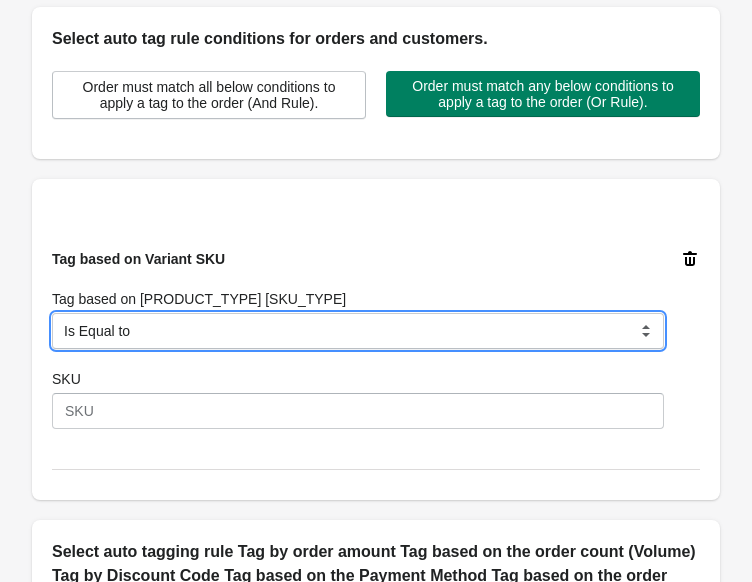 click on "Is Equal to Contain Is not Equal to Does not Contain Is Either Start With" at bounding box center (358, 331) 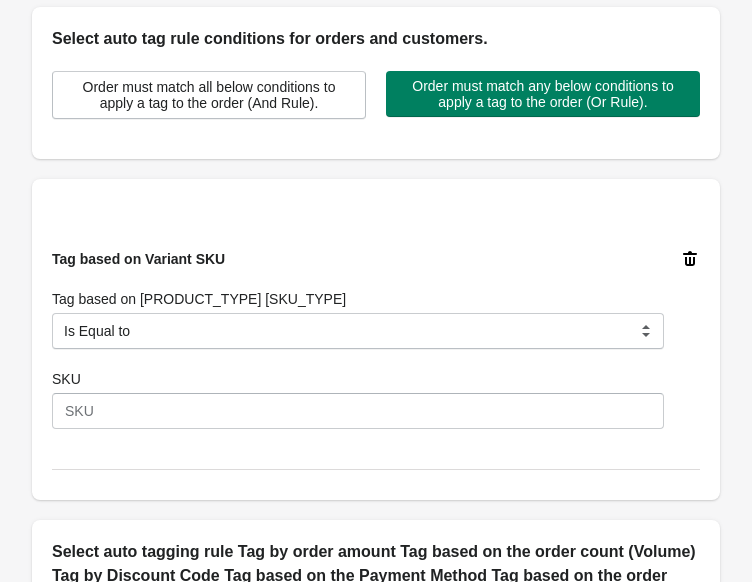 click on "Tag based on Variant SKU If order’S product variant SKU Is Equal to Contain Is not Equal to Does not Contain Is Either Start With Is Equal to SKU" at bounding box center [358, 339] 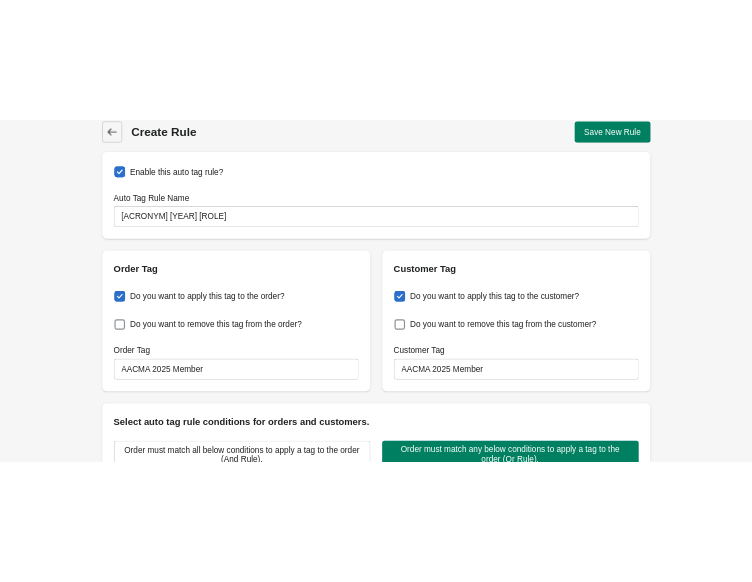 scroll, scrollTop: 0, scrollLeft: 0, axis: both 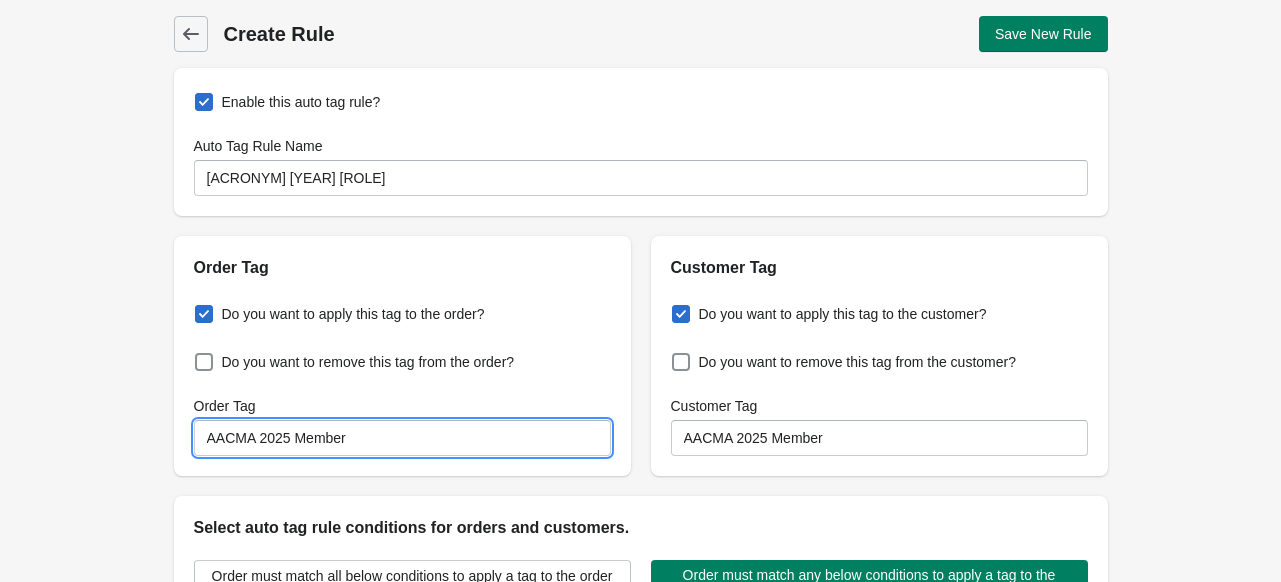 click on "AACMA 2025 Member" at bounding box center (402, 438) 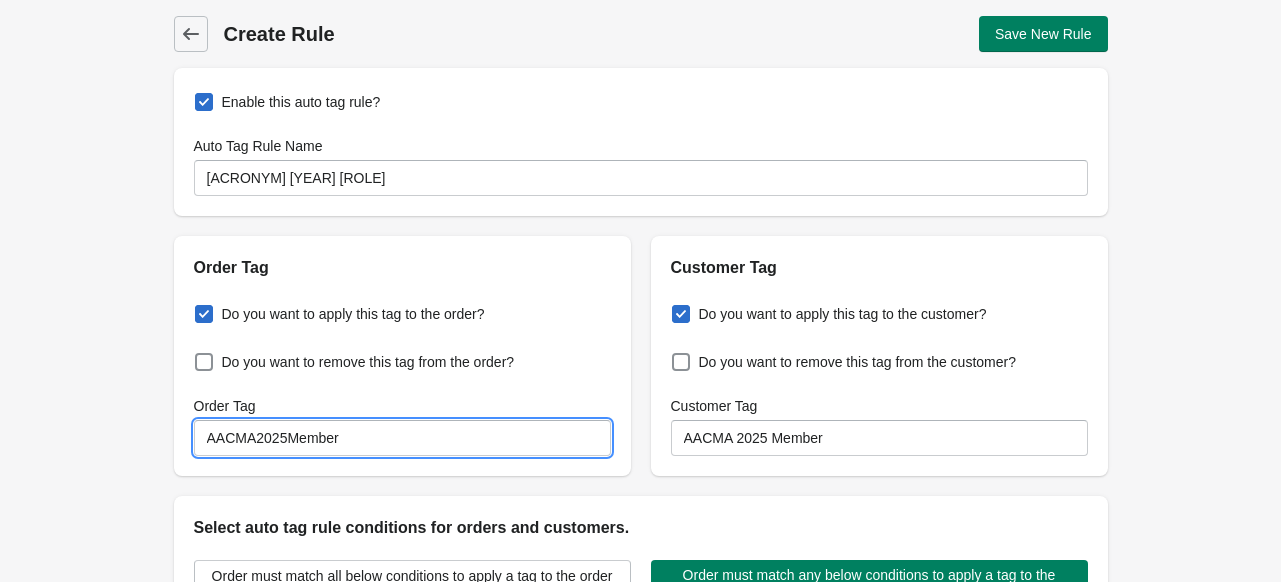 type on "AACMA2025Member" 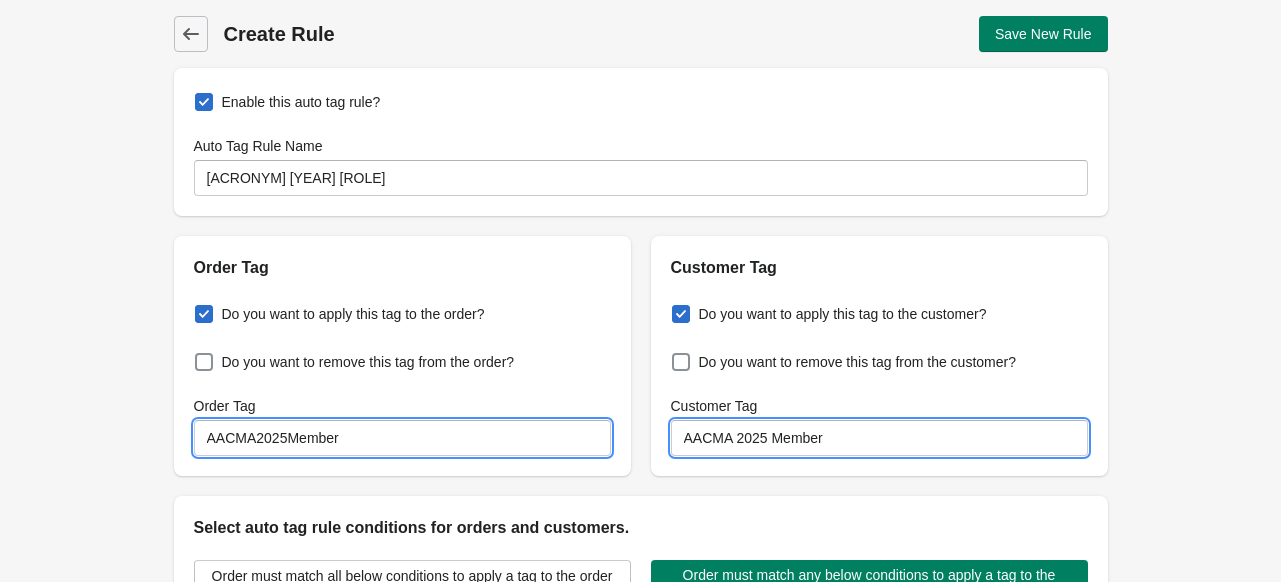 click on "AACMA 2025 Member" at bounding box center (879, 438) 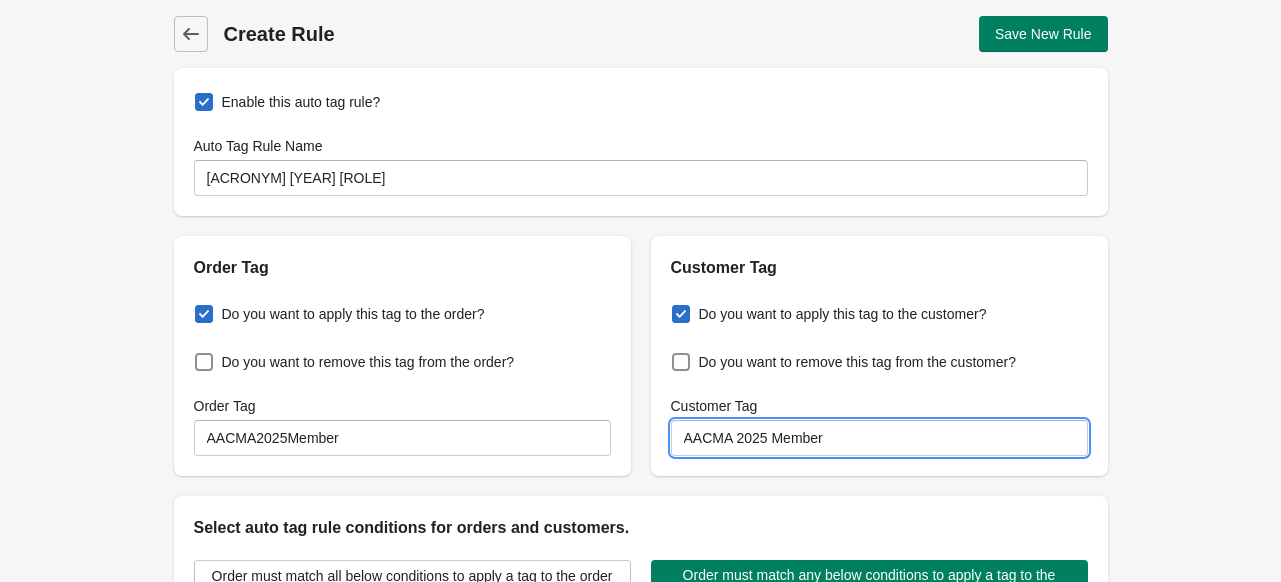 click on "AACMA 2025 Member" at bounding box center [879, 438] 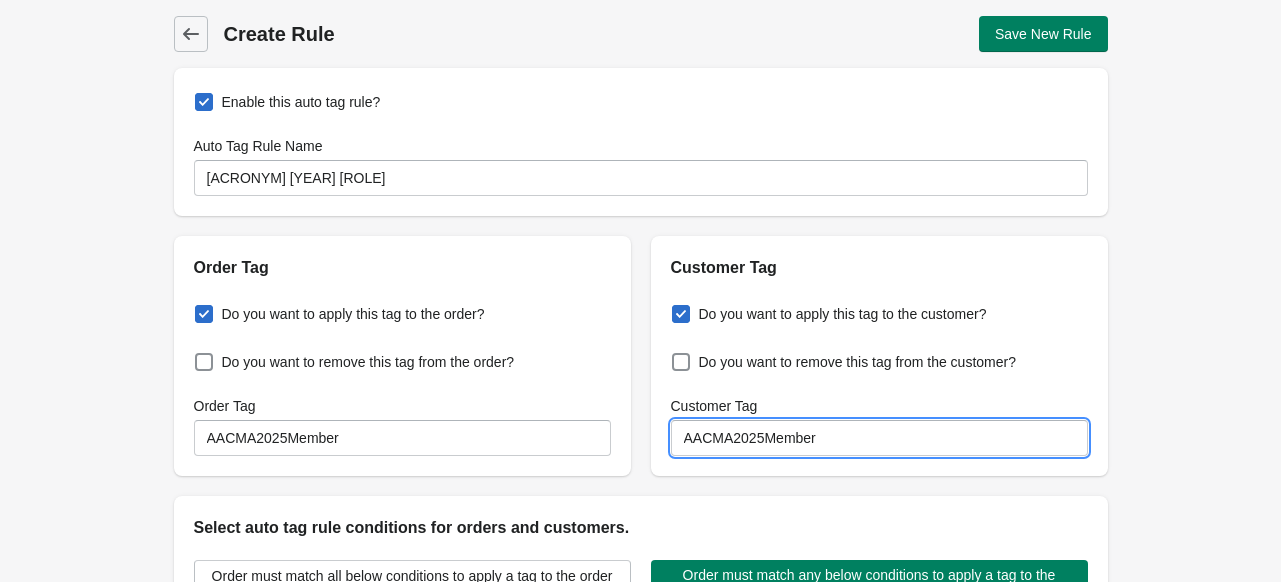 type on "AACMA2025Member" 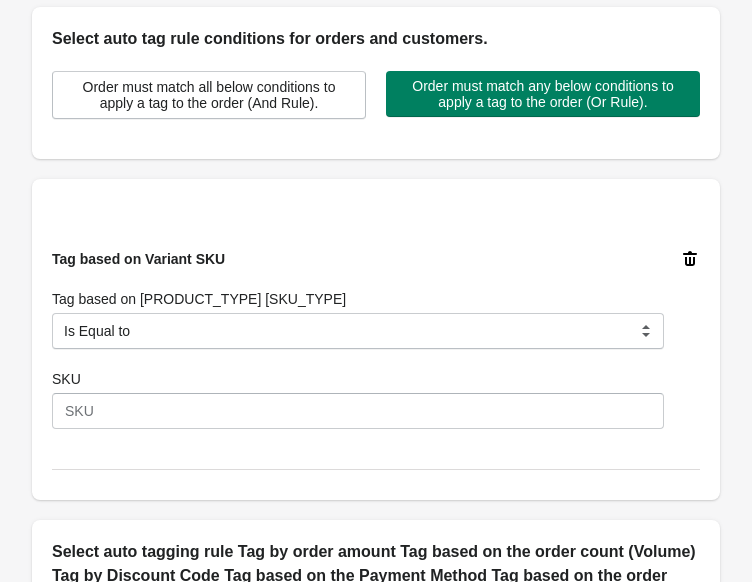 scroll, scrollTop: 700, scrollLeft: 0, axis: vertical 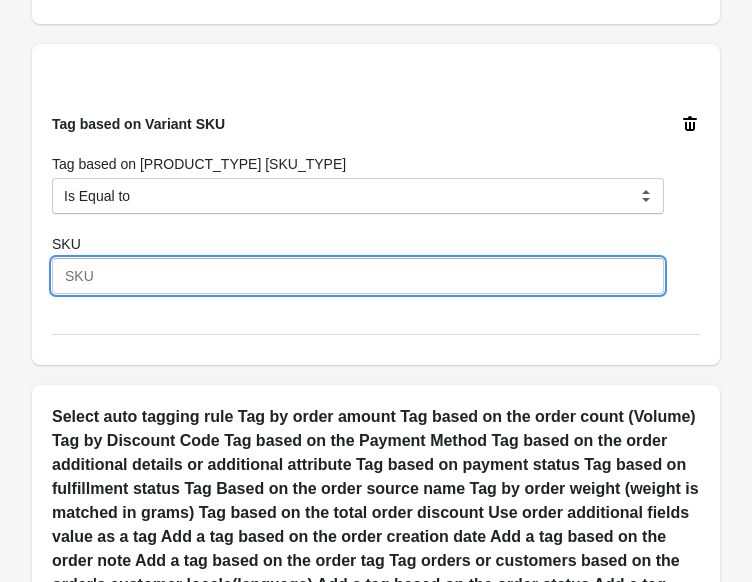 click on "SKU" at bounding box center (358, 276) 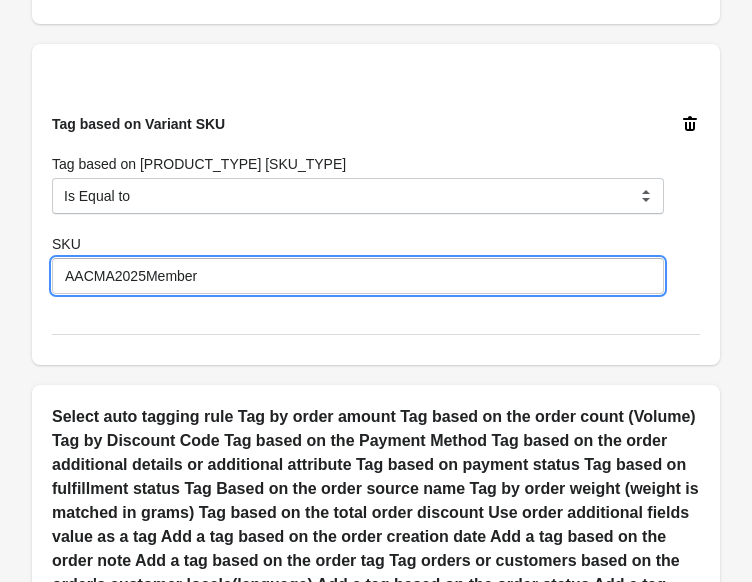 type on "AACMA2025Member" 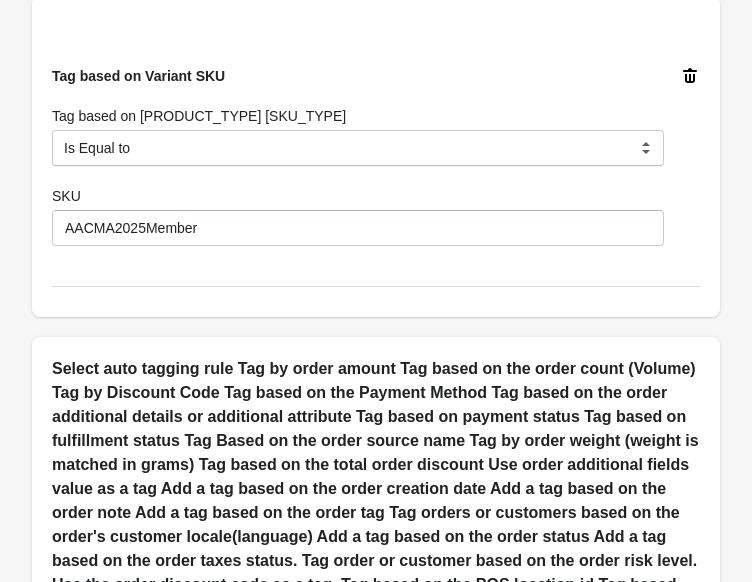 scroll, scrollTop: 906, scrollLeft: 0, axis: vertical 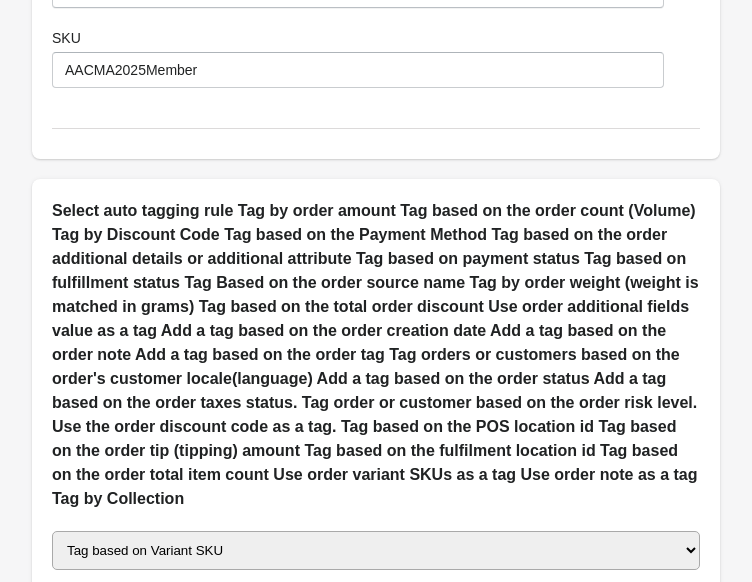 click on "Save New Rule" at bounding box center [626, 638] 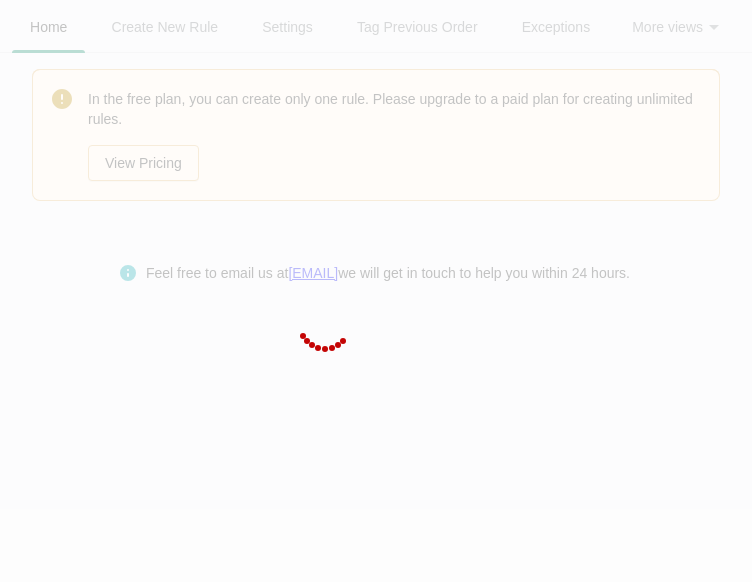 scroll, scrollTop: 0, scrollLeft: 0, axis: both 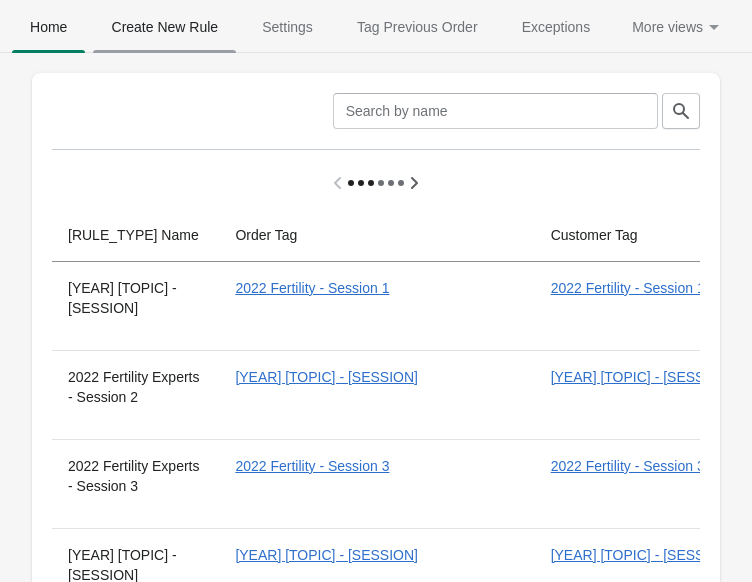 click on "Create New Rule" at bounding box center (164, 27) 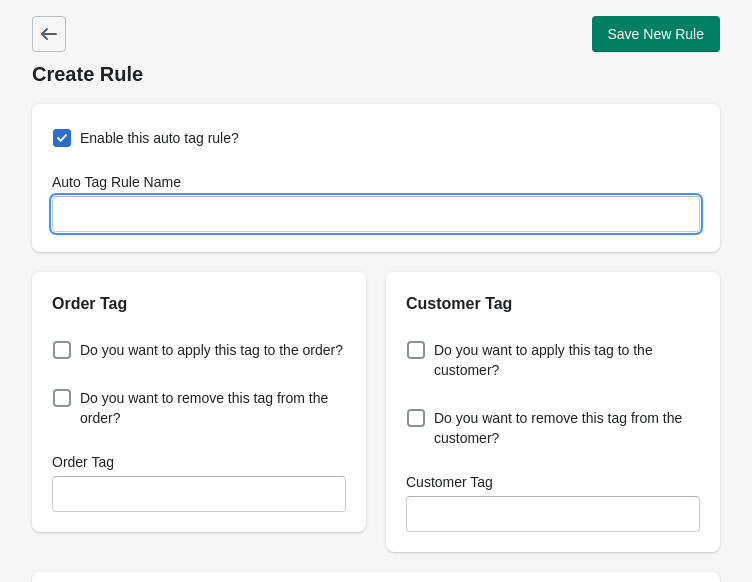 click on "Auto Tag Rule Name" at bounding box center [376, 214] 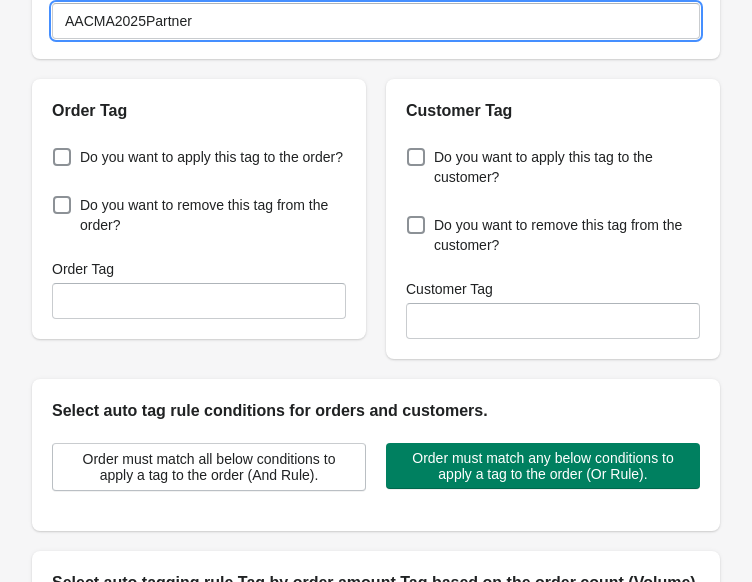 scroll, scrollTop: 200, scrollLeft: 0, axis: vertical 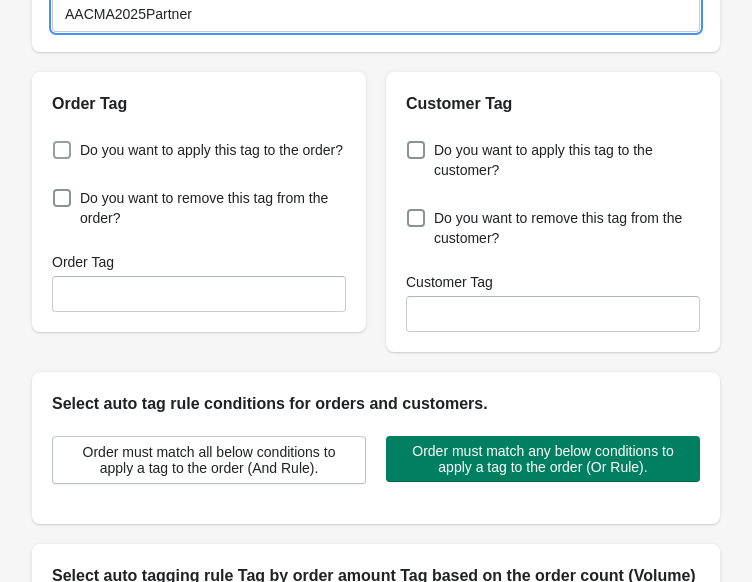 type on "AACMA2025Partner" 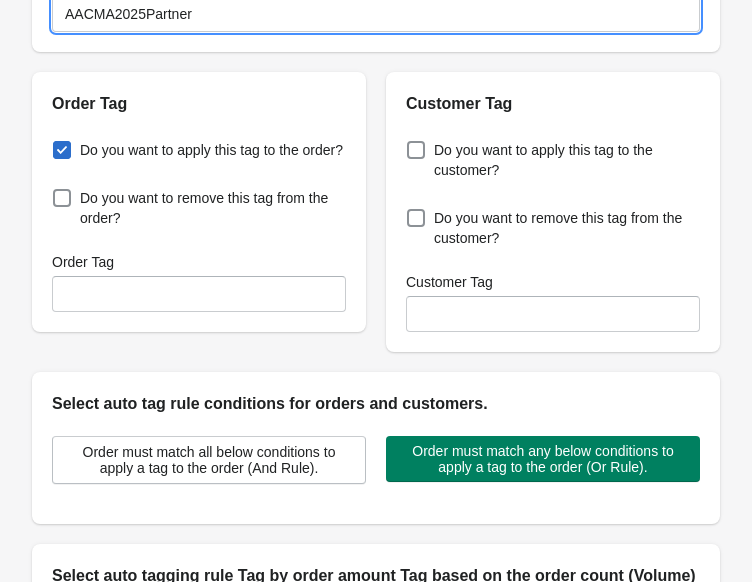 click on "Do you want to apply this tag to the order?" at bounding box center [57, 144] 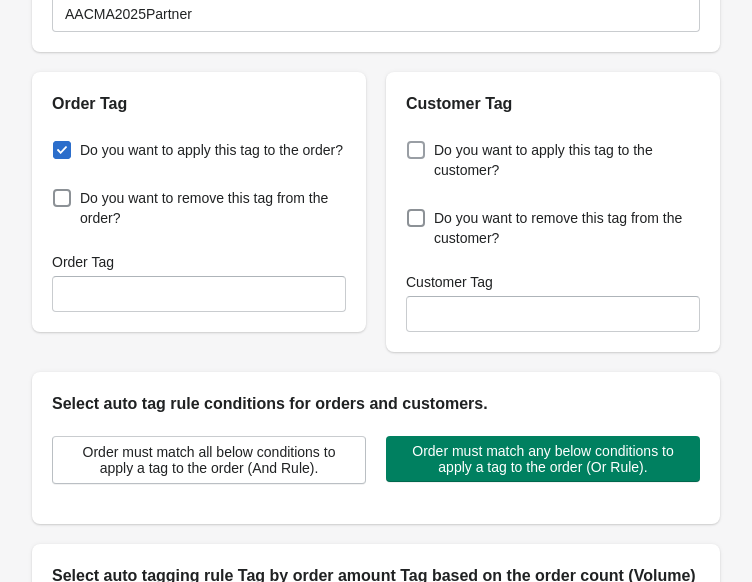 click on "Do you want to apply this tag to the customer?" at bounding box center [567, 160] 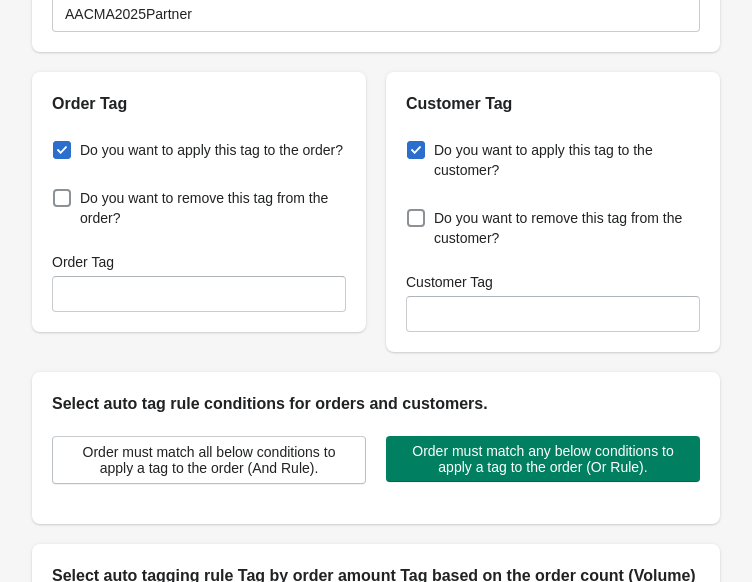 click on "Do you want to apply this tag to the customer?" at bounding box center (411, 144) 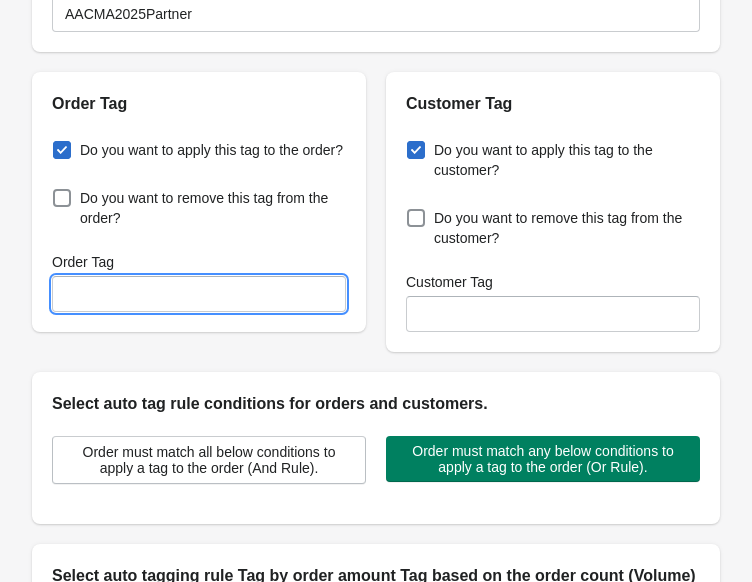 click on "Order Tag" at bounding box center [199, 294] 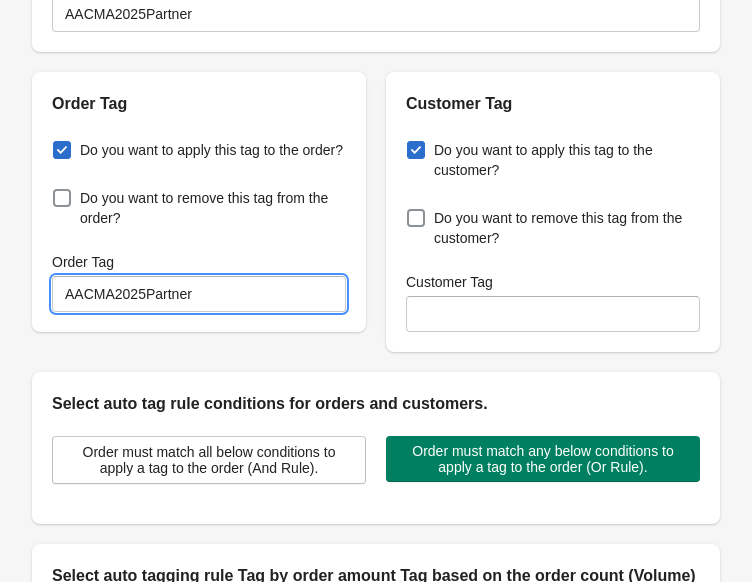 type on "AACMA2025Partner" 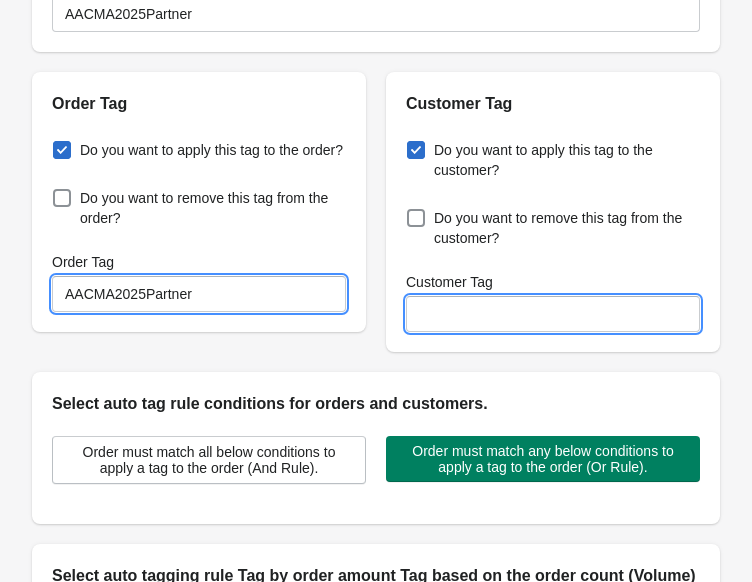 click on "Customer Tag" at bounding box center (553, 314) 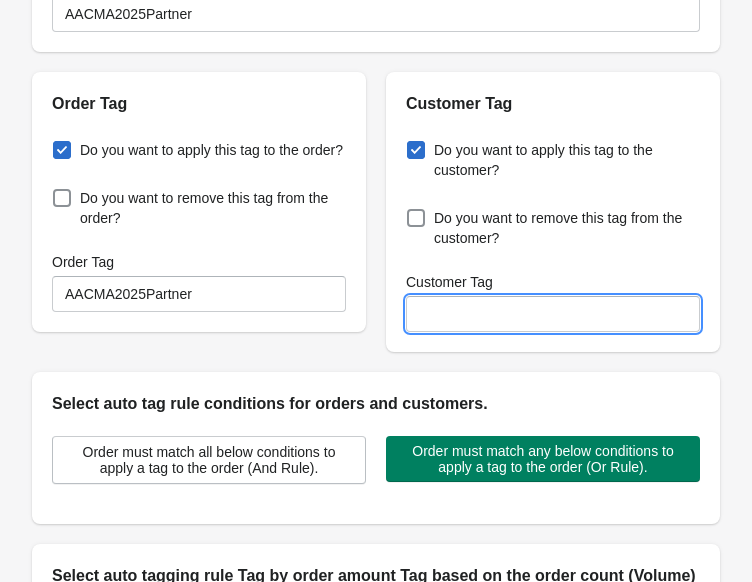 paste on "AACMA2025Partner" 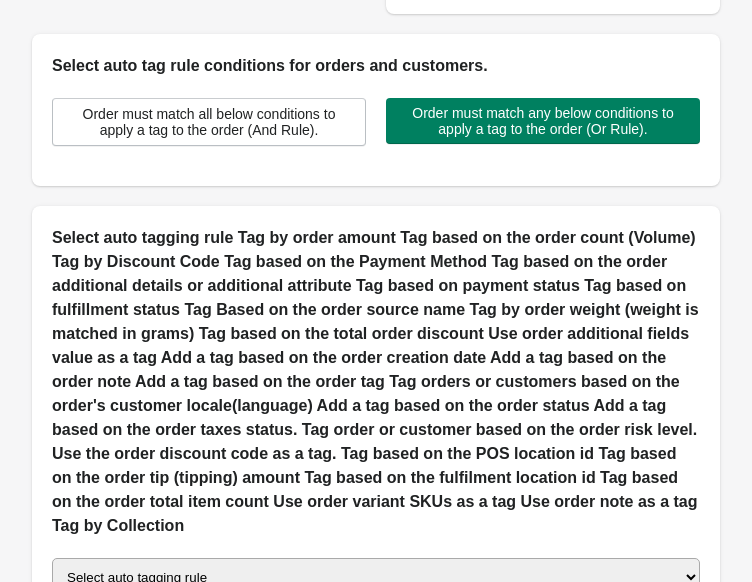 scroll, scrollTop: 565, scrollLeft: 0, axis: vertical 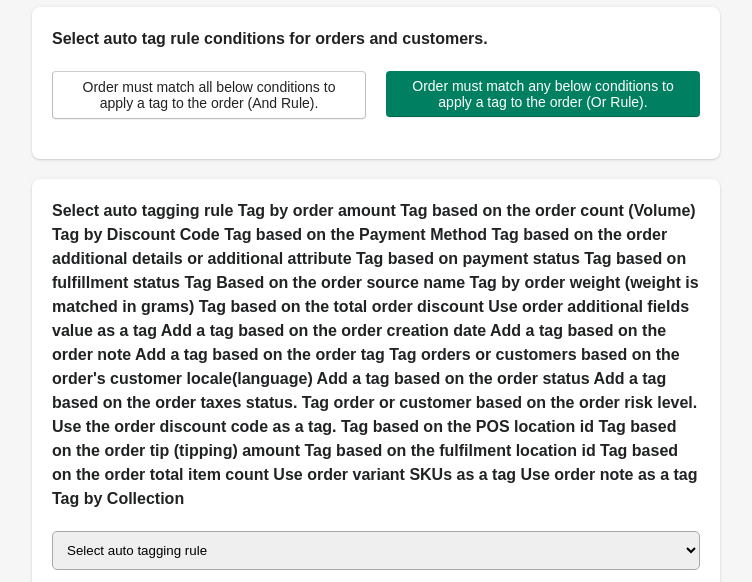 type on "AACMA2025Partner" 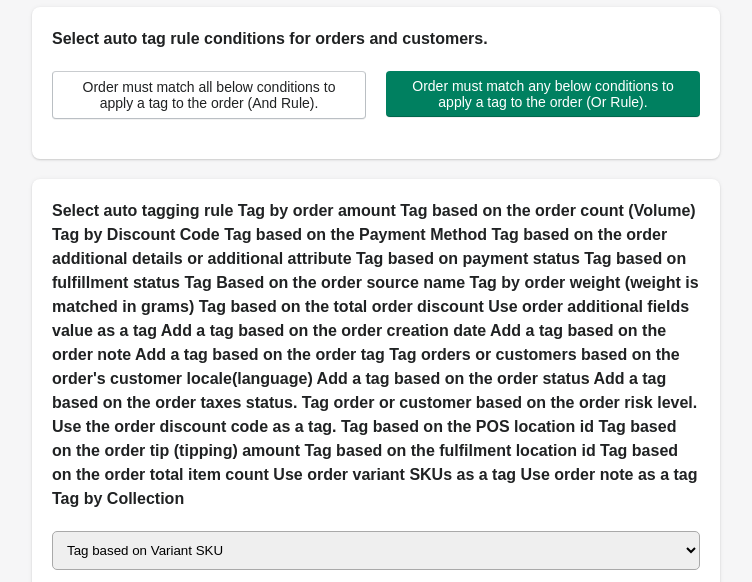 click on "Select auto tagging rule Tag by order amount Tag based on the order count (Volume) Tag by Discount Code Tag based on the Payment Method Tag based on the order additional details or additional attribute Tag based on payment status Tag based on fulfillment status Tag Based on the order source name Tag by order weight (weight is matched in grams) Tag based on the total order discount Use order additional fields value as a tag Add a tag based on the order creation date Add a tag based on the order note Add a tag based on the order tag Tag orders or customers based on the order's customer locale(language) Add a tag based on the order status Add a tag based on the order taxes status. Tag order or customer based on the order risk level. Use the order discount code as a tag. Tag based on the POS location id Tag based on the order tip (tipping) amount Tag based on the fulfilment location id Tag based on the order total item count Use order variant SKUs as a tag Use order note as a tag Tag by Collection" at bounding box center [376, 550] 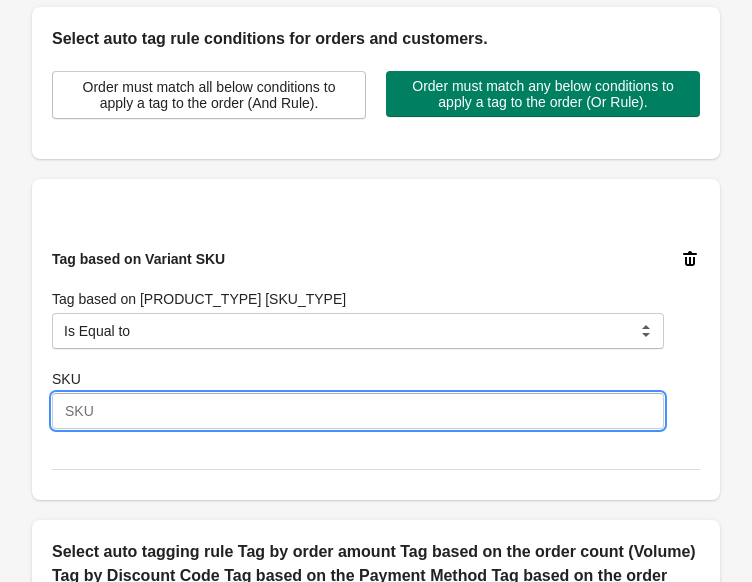 click on "SKU" at bounding box center [358, 411] 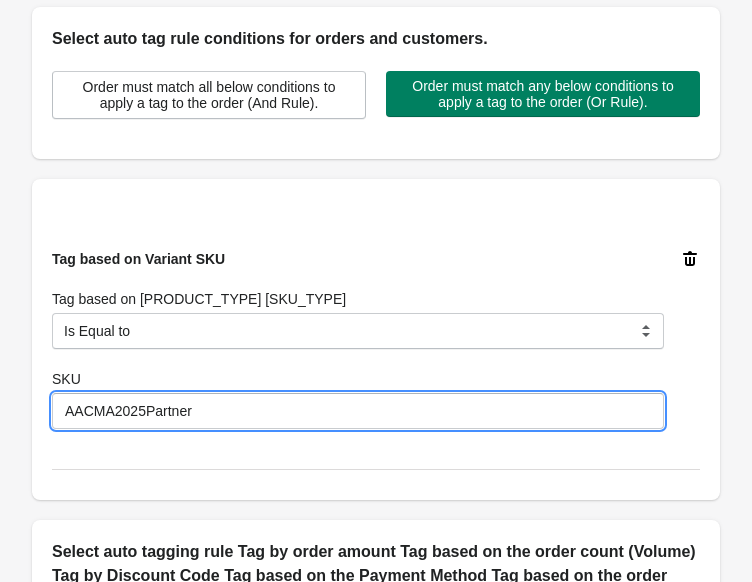 type on "AACMA2025Partner" 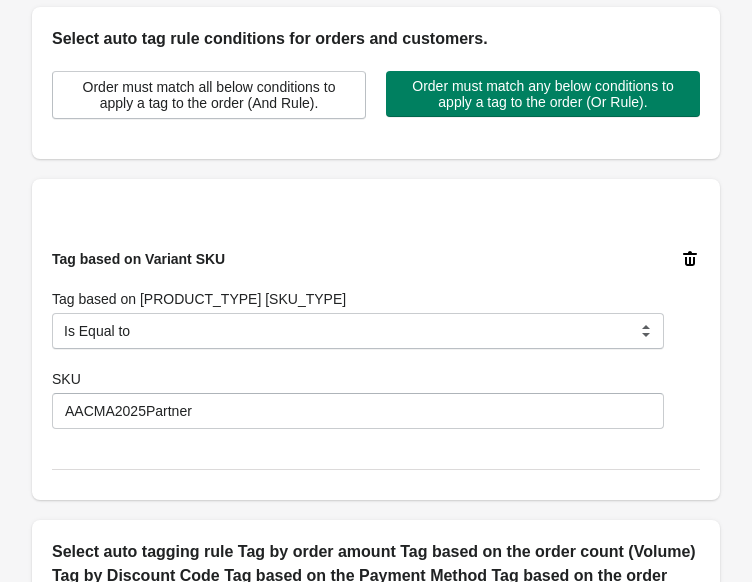 click on "SKU" at bounding box center [358, 299] 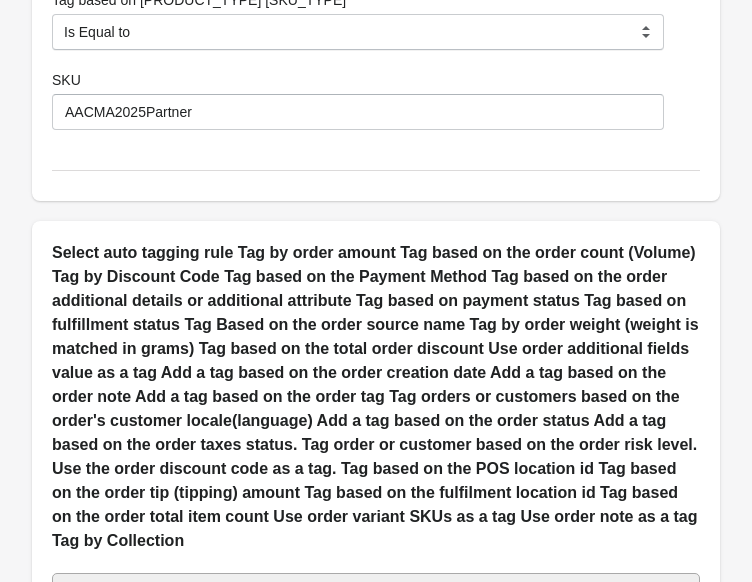scroll, scrollTop: 865, scrollLeft: 0, axis: vertical 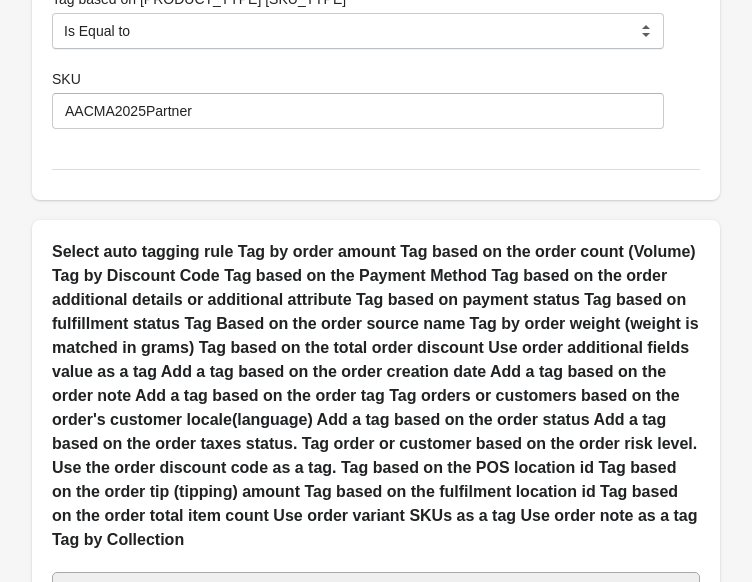click on "Save New Rule" at bounding box center [626, 679] 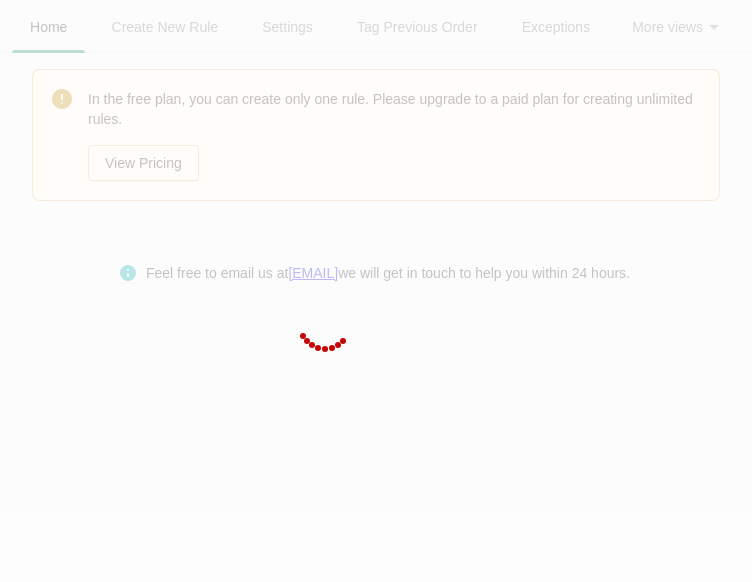 scroll, scrollTop: 0, scrollLeft: 0, axis: both 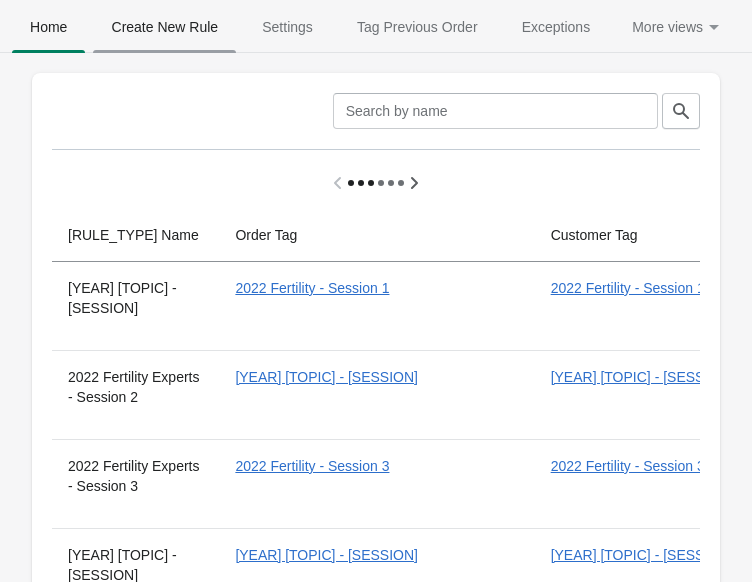 click on "Create New Rule" at bounding box center [164, 27] 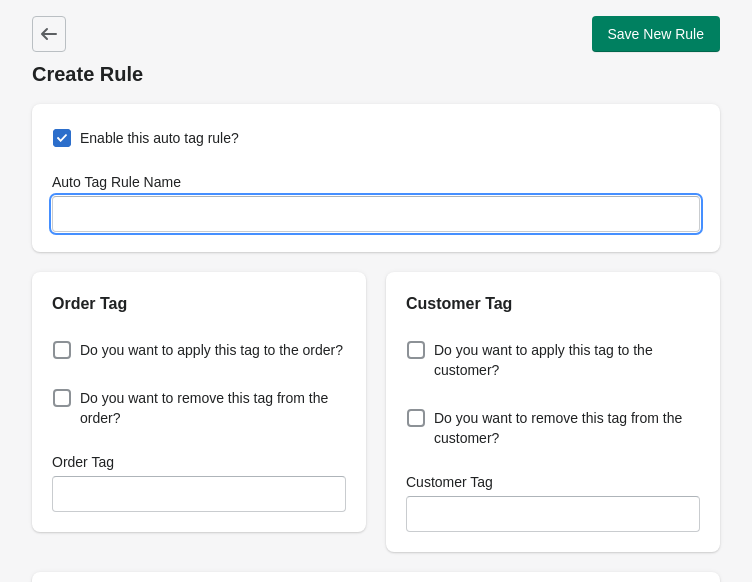 click on "Auto Tag Rule Name" at bounding box center (376, 214) 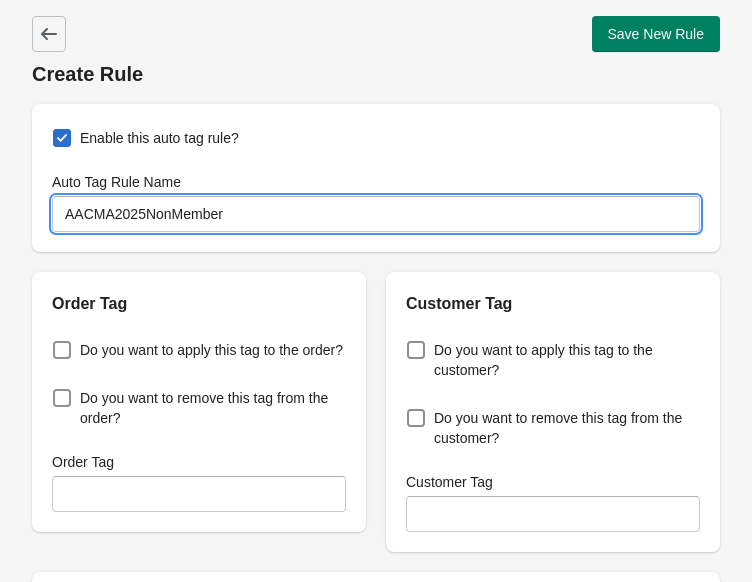 scroll, scrollTop: 200, scrollLeft: 0, axis: vertical 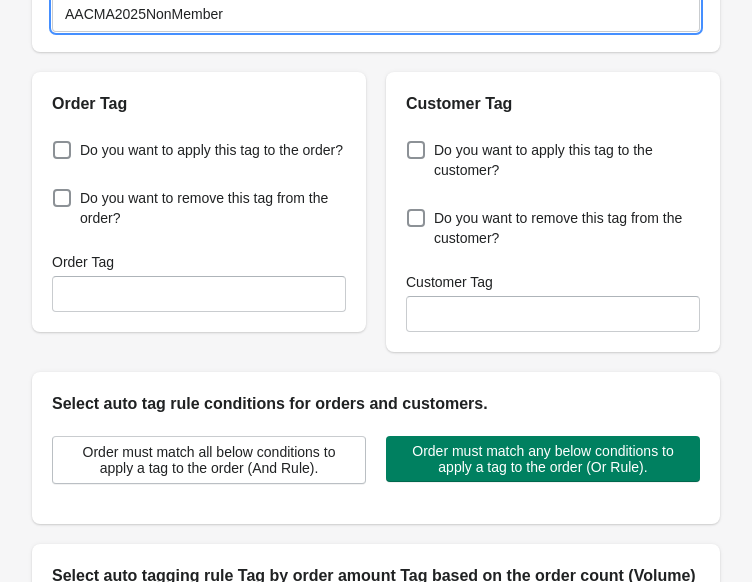 type on "AACMA2025NonMember" 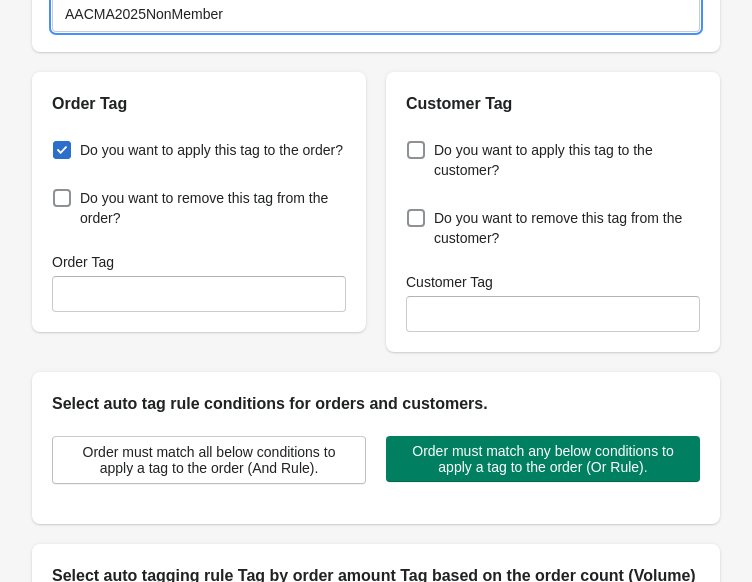 click on "Do you want to apply this tag to the order?" at bounding box center (57, 144) 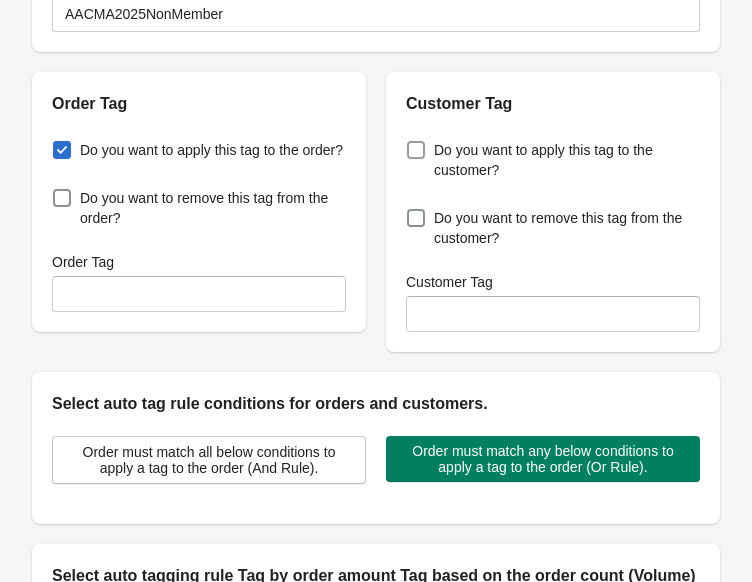 click on "Do you want to apply this tag to the customer?" at bounding box center (567, 160) 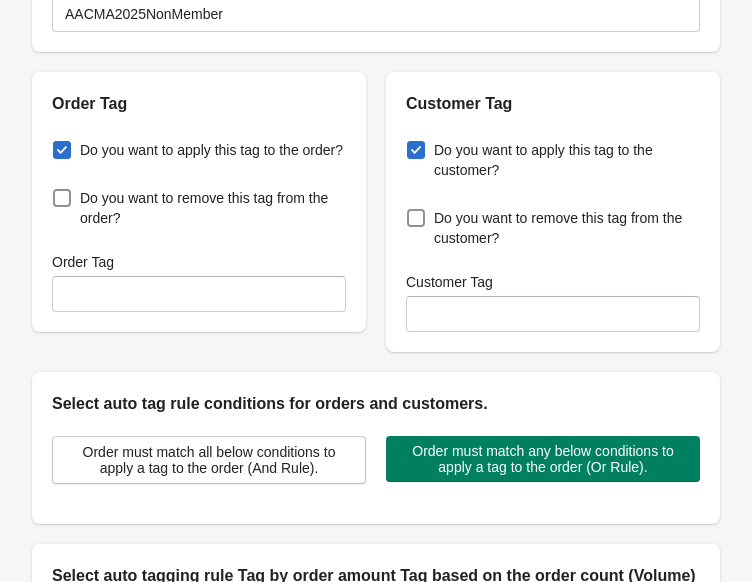 click on "Do you want to apply this tag to the customer?" at bounding box center (411, 144) 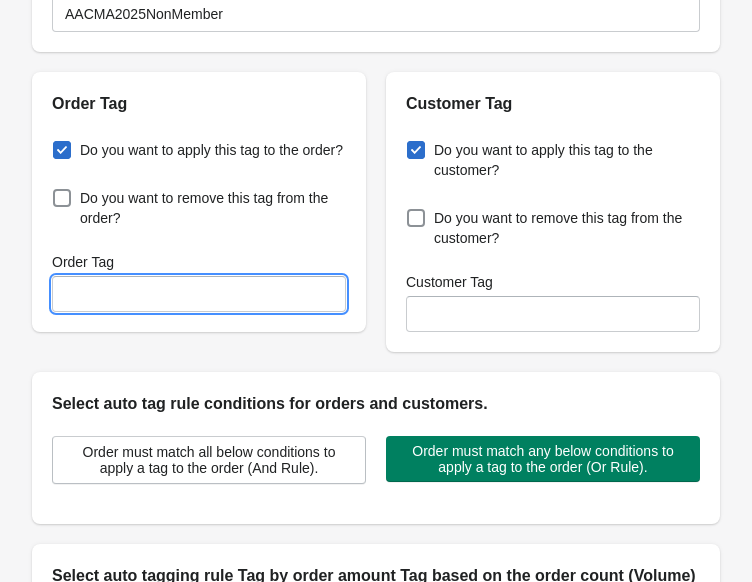 click on "Order Tag" at bounding box center [199, 294] 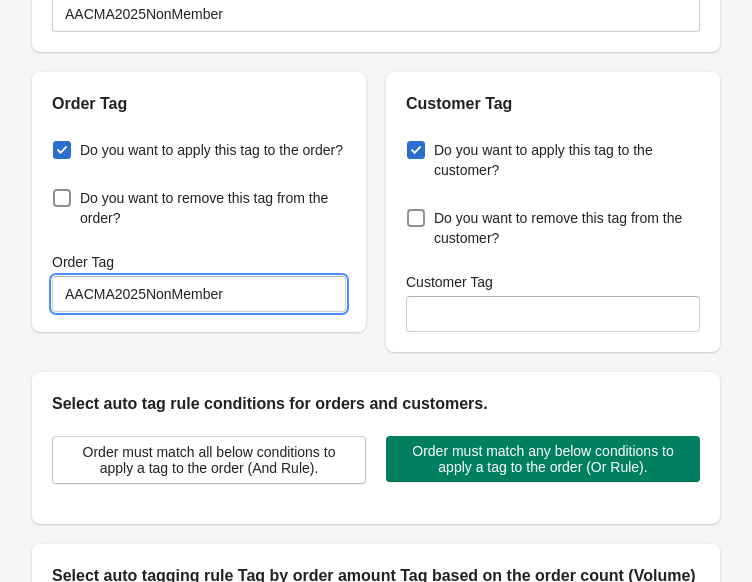 type on "AACMA2025NonMember" 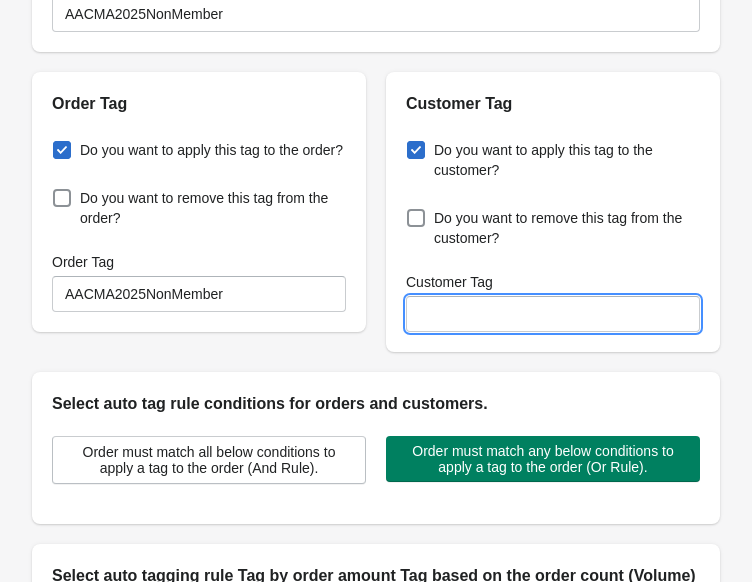 click on "Customer Tag" at bounding box center [553, 314] 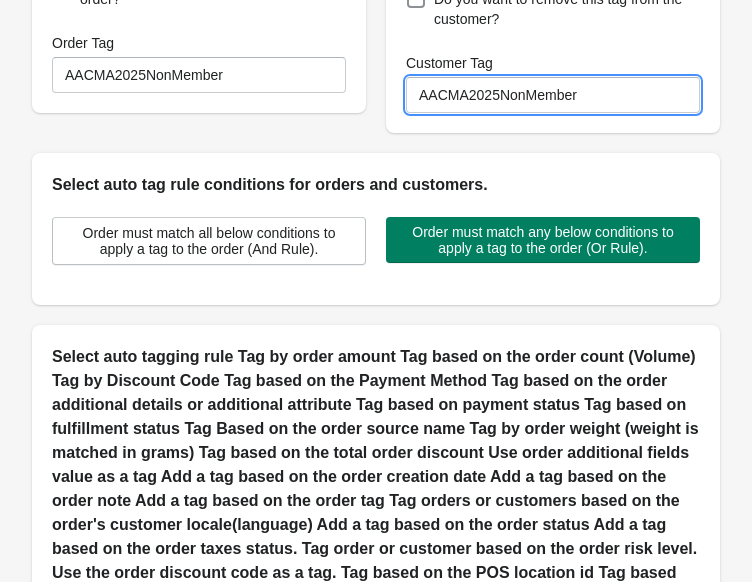 scroll, scrollTop: 500, scrollLeft: 0, axis: vertical 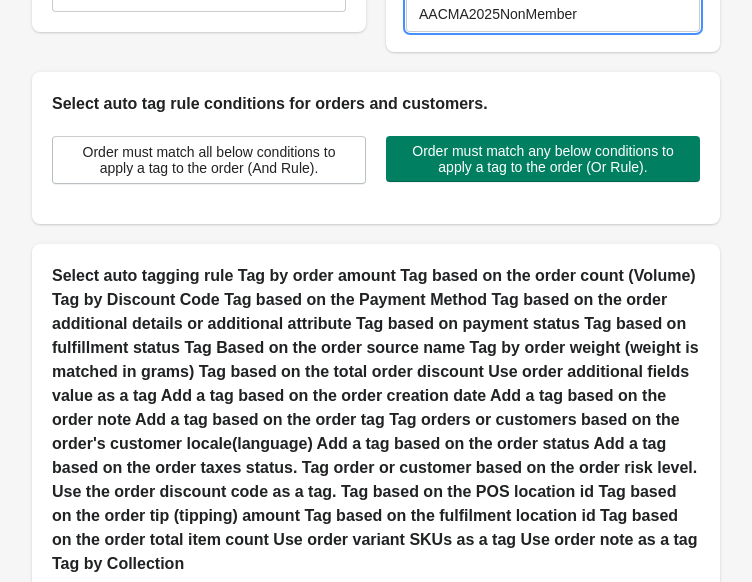 type on "AACMA2025NonMember" 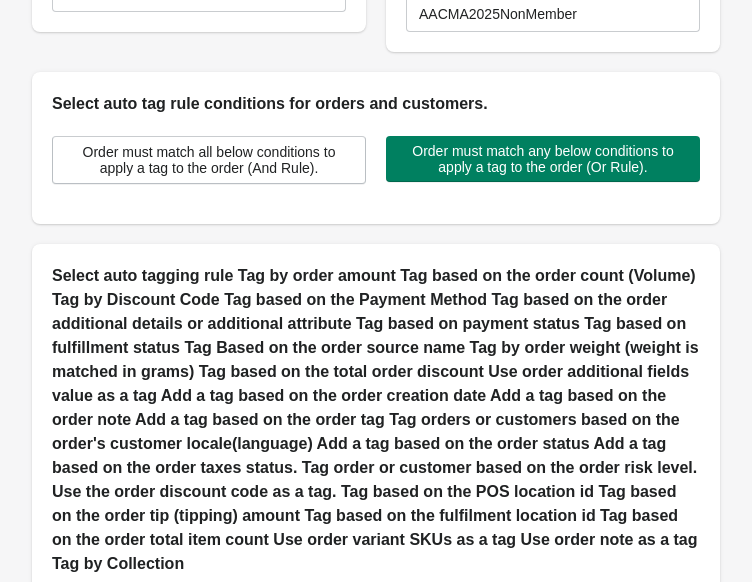 select on "23" 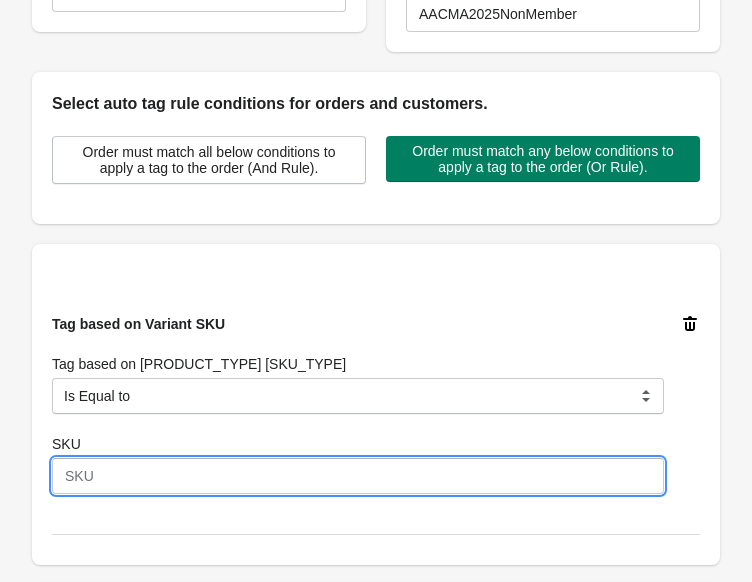 click on "SKU" at bounding box center (358, 476) 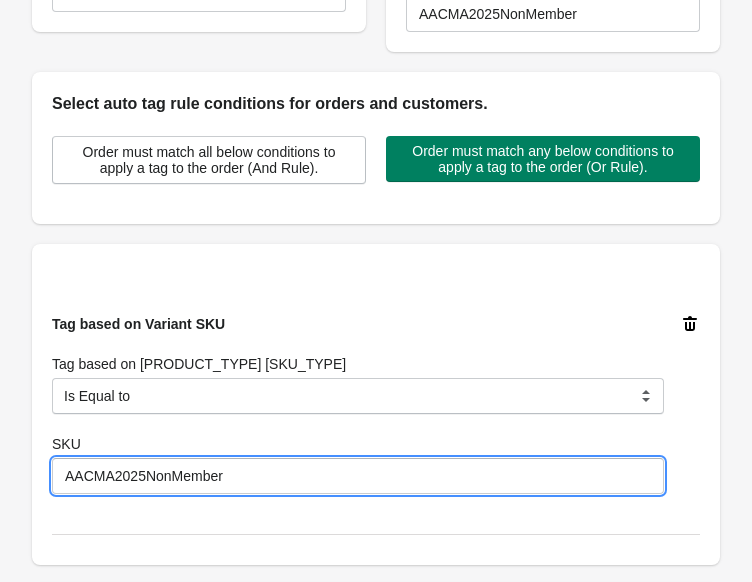 type on "AACMA2025NonMember" 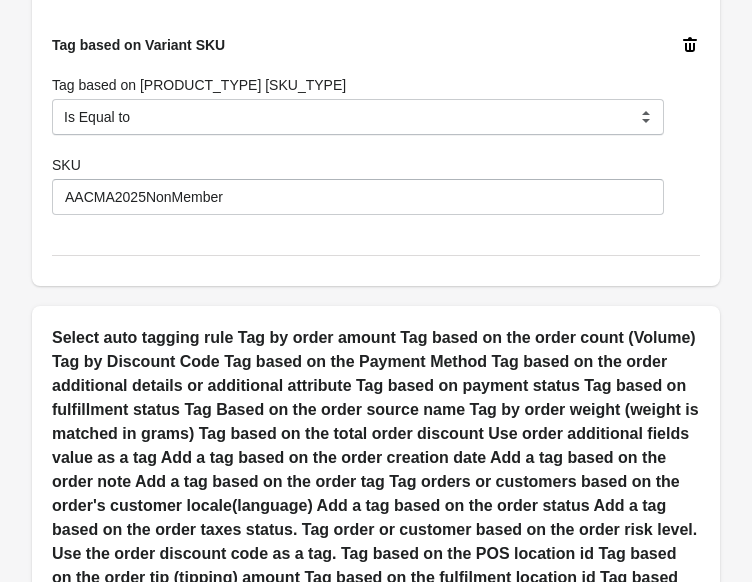 scroll, scrollTop: 800, scrollLeft: 0, axis: vertical 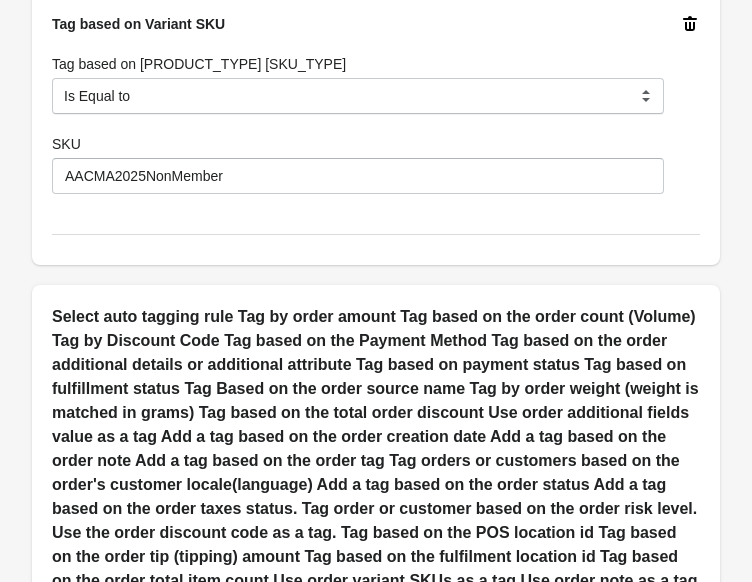 click on "Save New Rule" at bounding box center [626, 744] 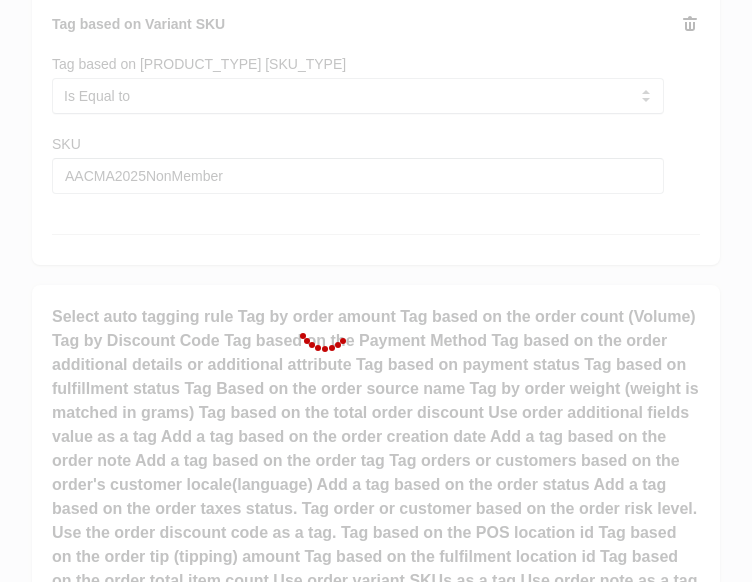 scroll, scrollTop: 0, scrollLeft: 0, axis: both 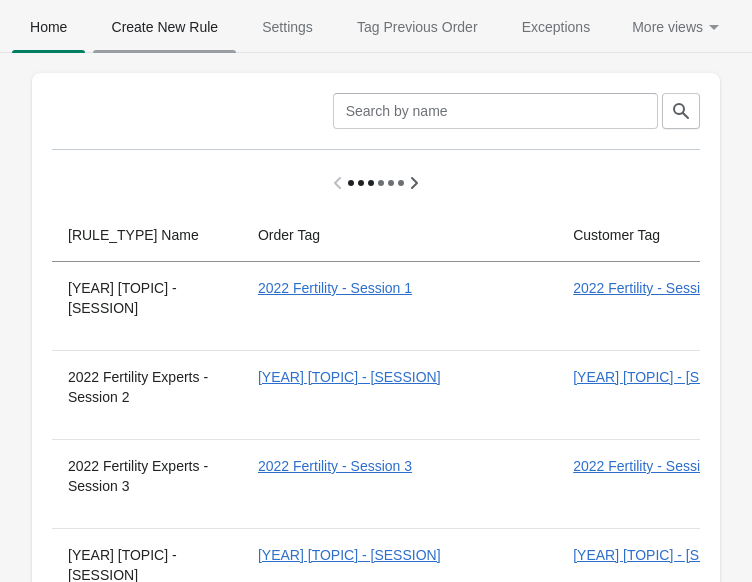 click on "Create New Rule" at bounding box center (164, 27) 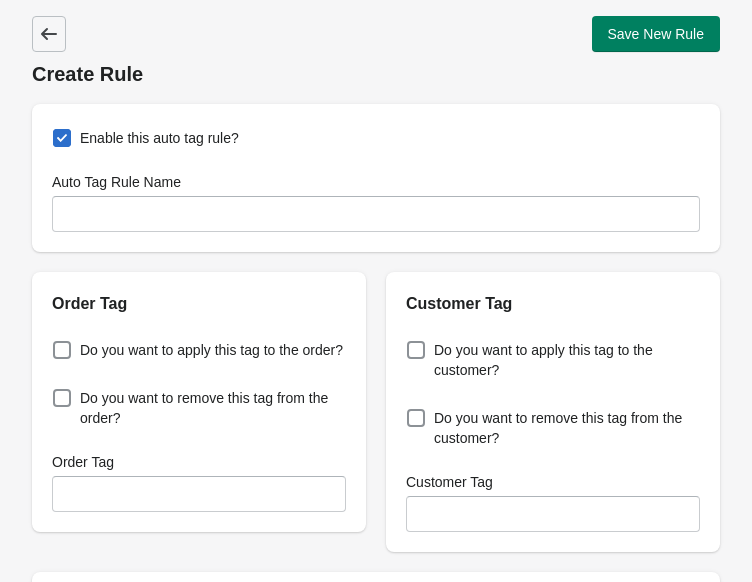 click on "Back" at bounding box center (49, 34) 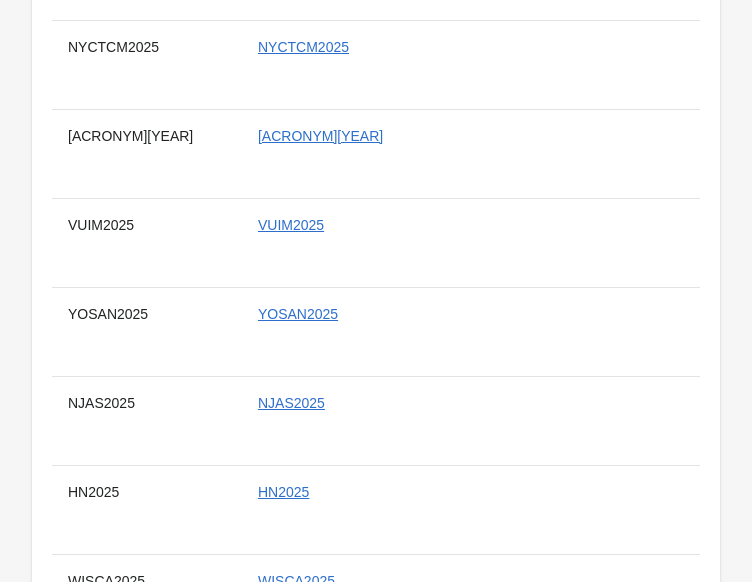scroll, scrollTop: 17121, scrollLeft: 0, axis: vertical 